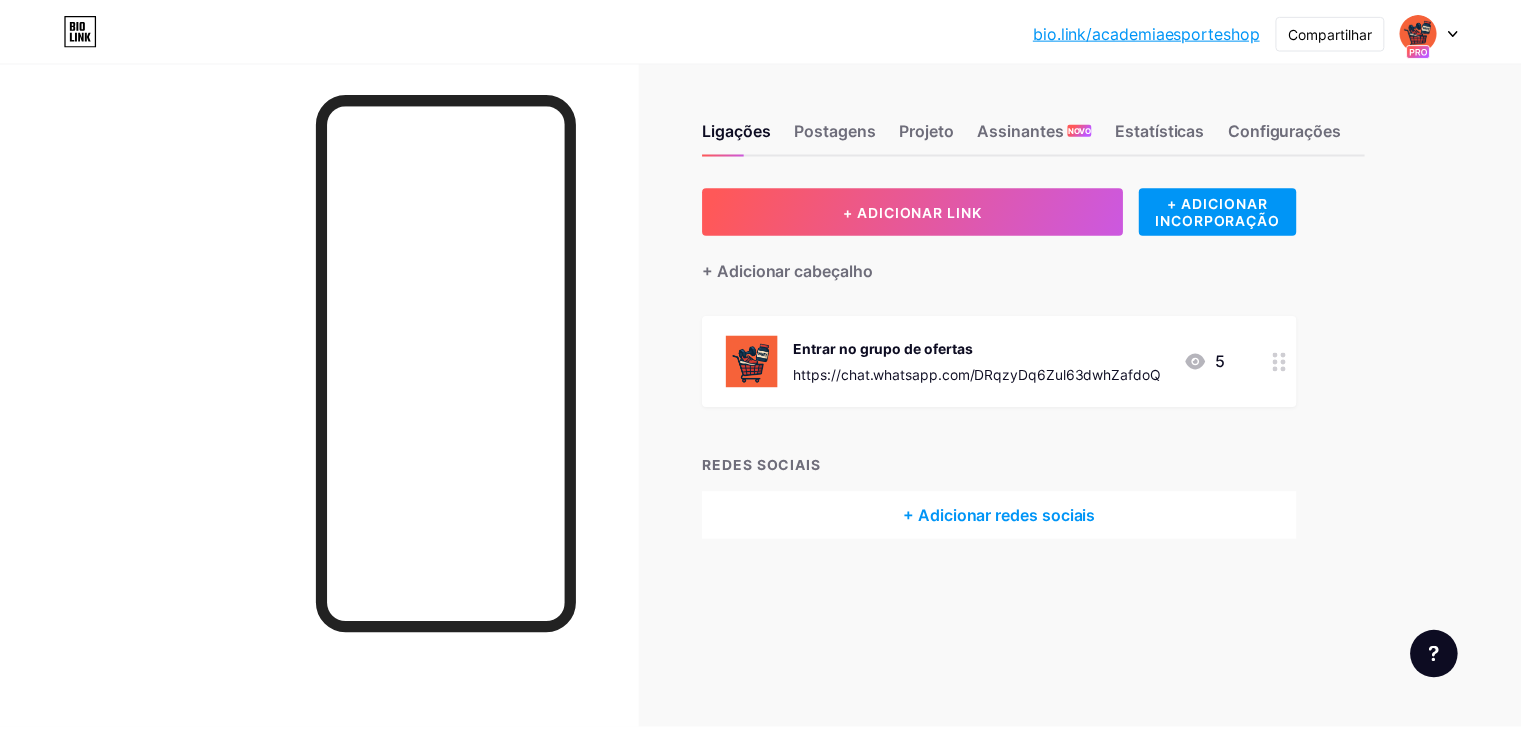 scroll, scrollTop: 0, scrollLeft: 0, axis: both 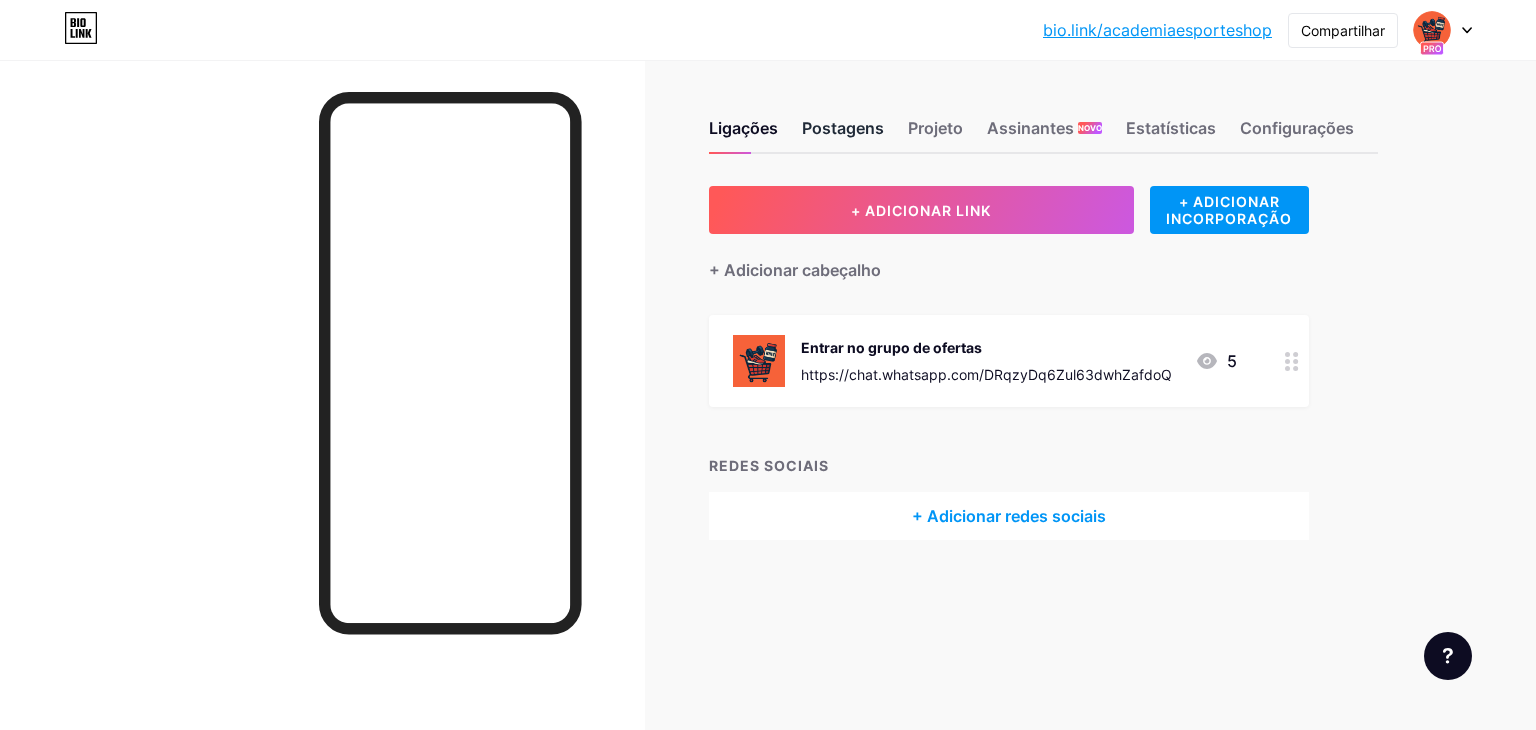 click on "Postagens" at bounding box center [843, 128] 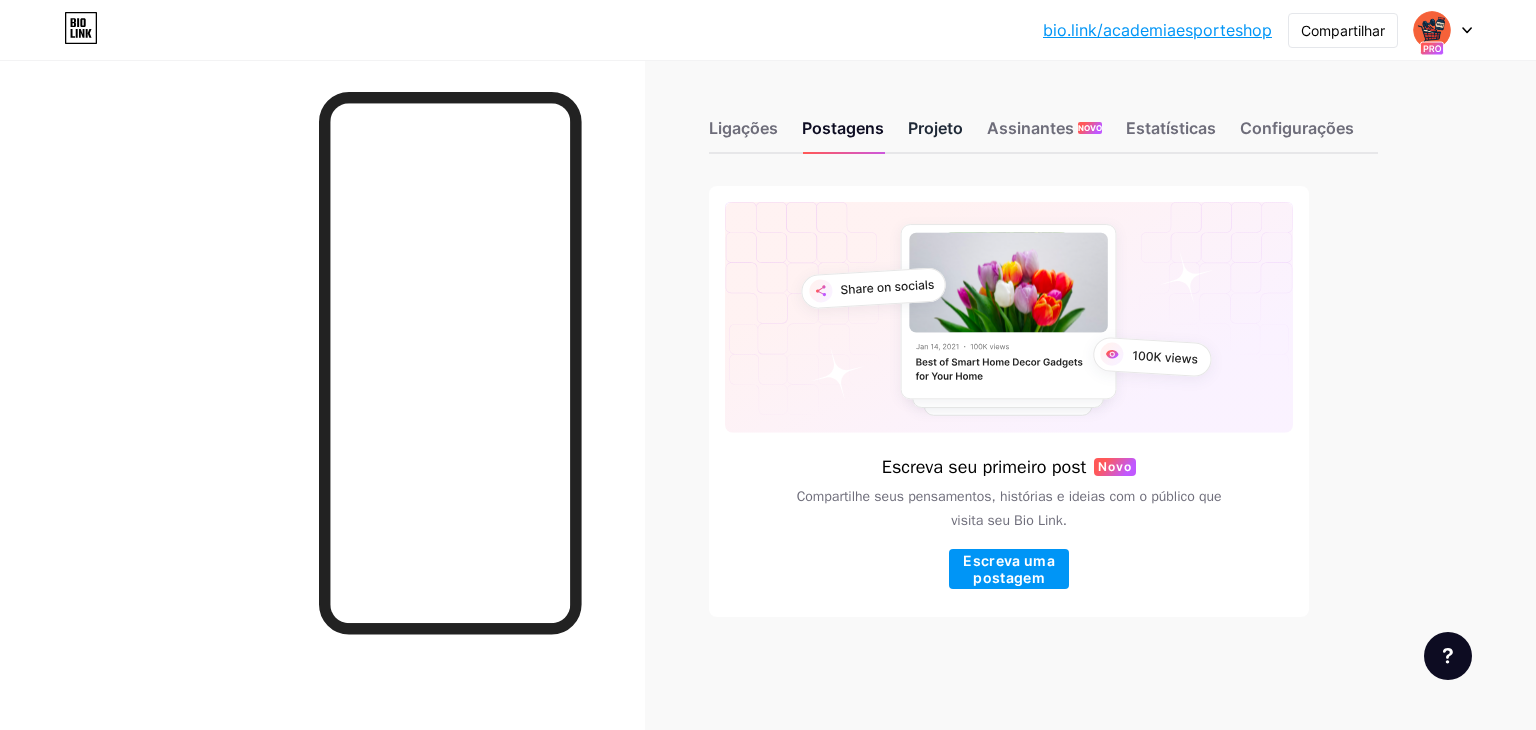 click on "Projeto" at bounding box center [935, 128] 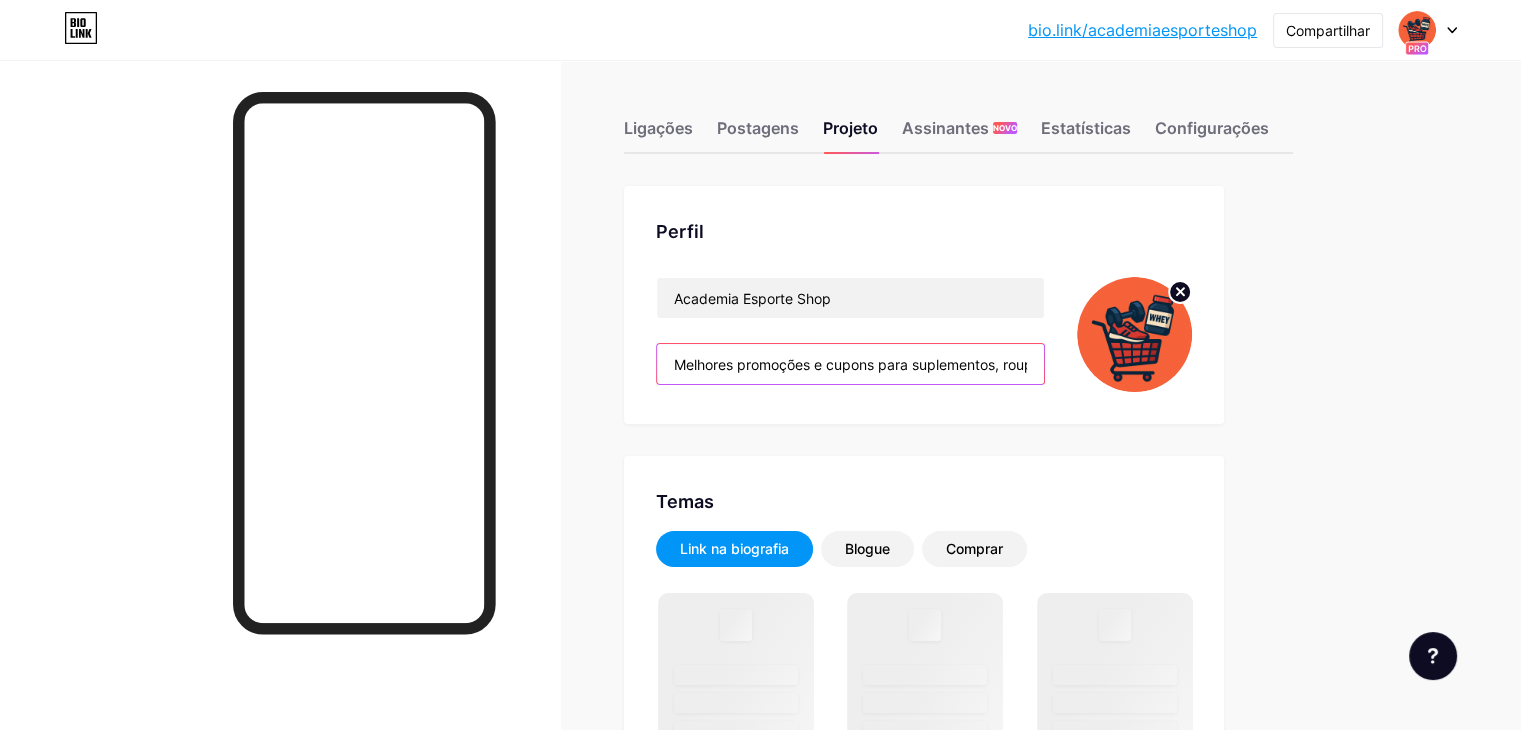 click on "Melhores promoções e cupons para suplementos, roupas e acessórios de treino 💪🏼+ 12 mil pessoas econominzando todos os dias" at bounding box center (850, 364) 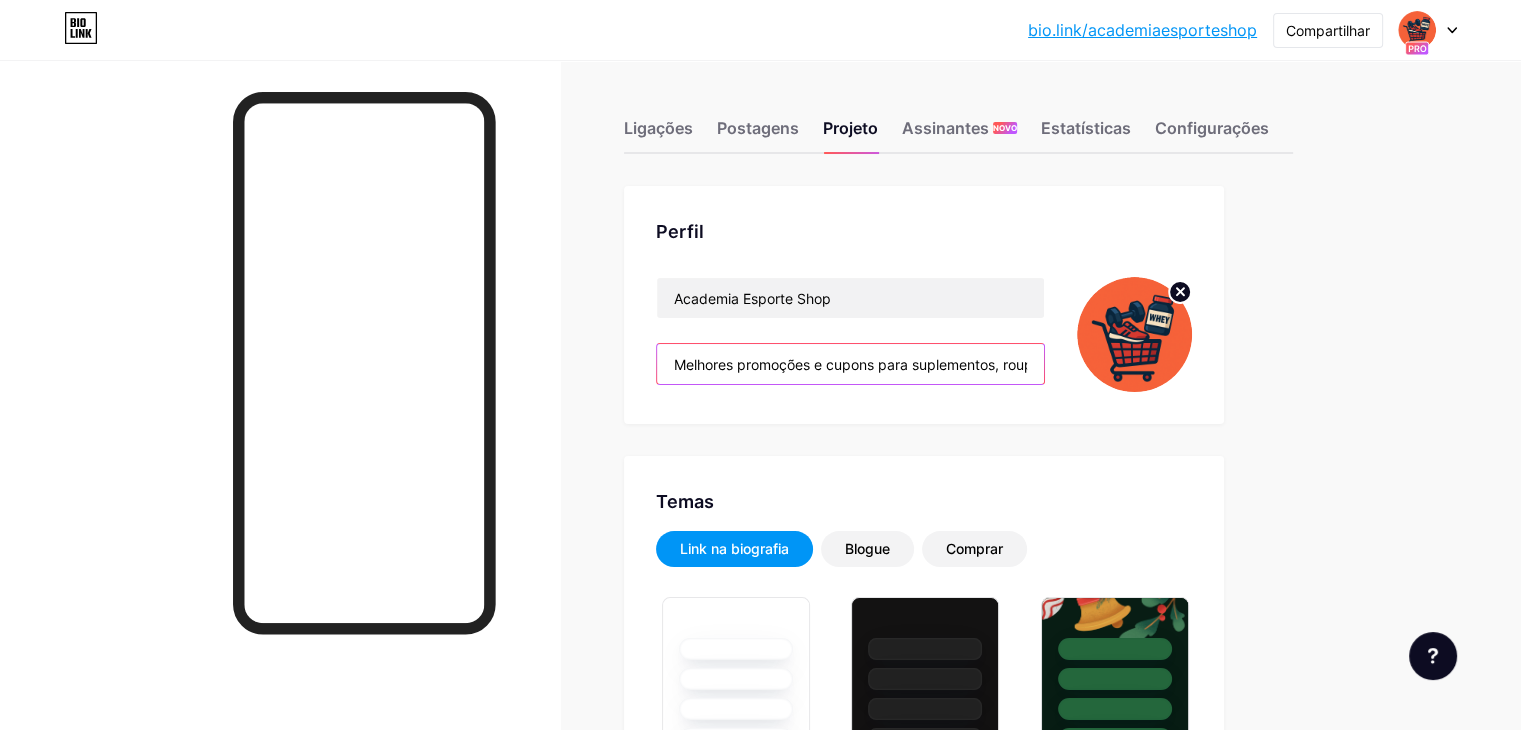 click on "Melhores promoções e cupons para suplementos, roupas e acessórios de treino 💪🏼+ 12 mil pessoas econominzando todos os dias" at bounding box center [850, 364] 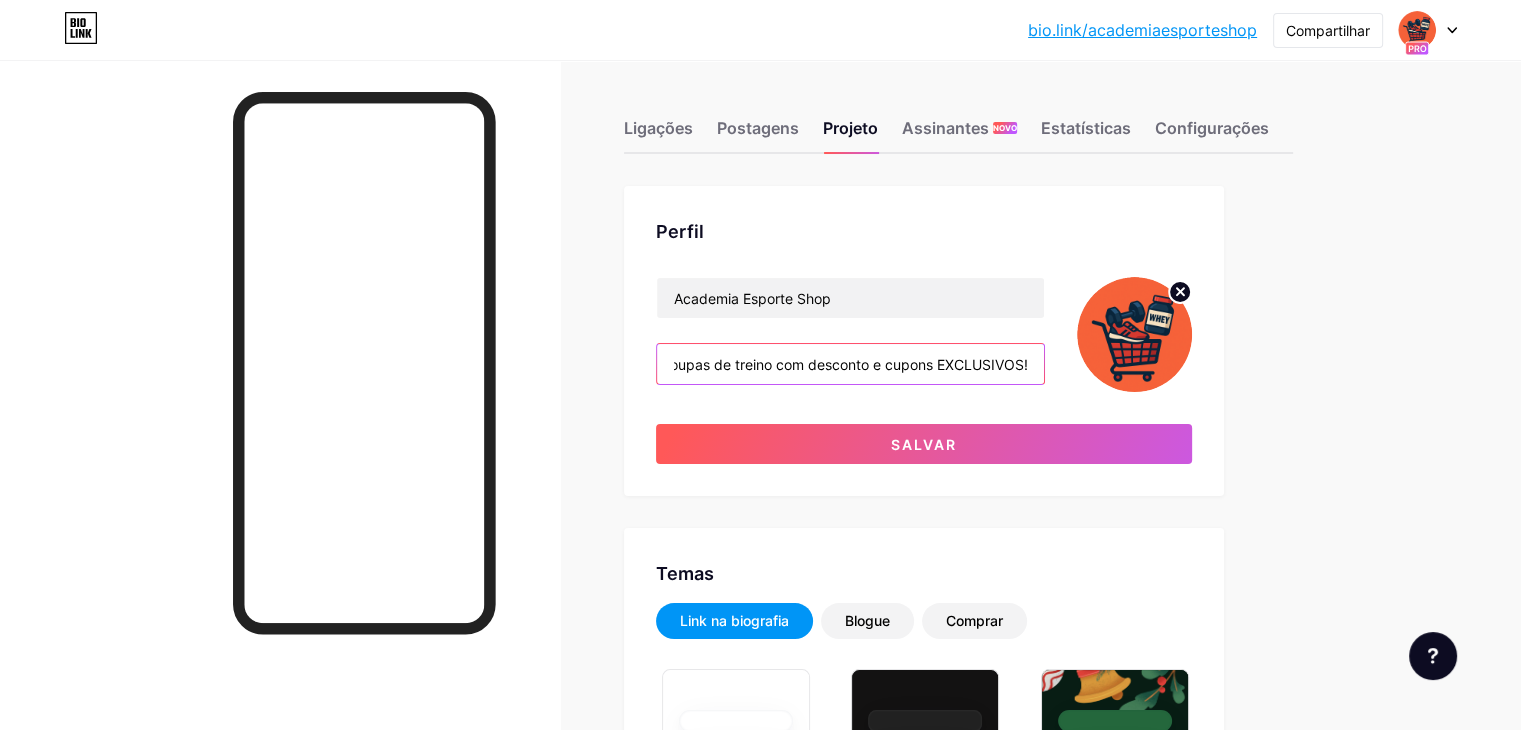 scroll, scrollTop: 0, scrollLeft: 270, axis: horizontal 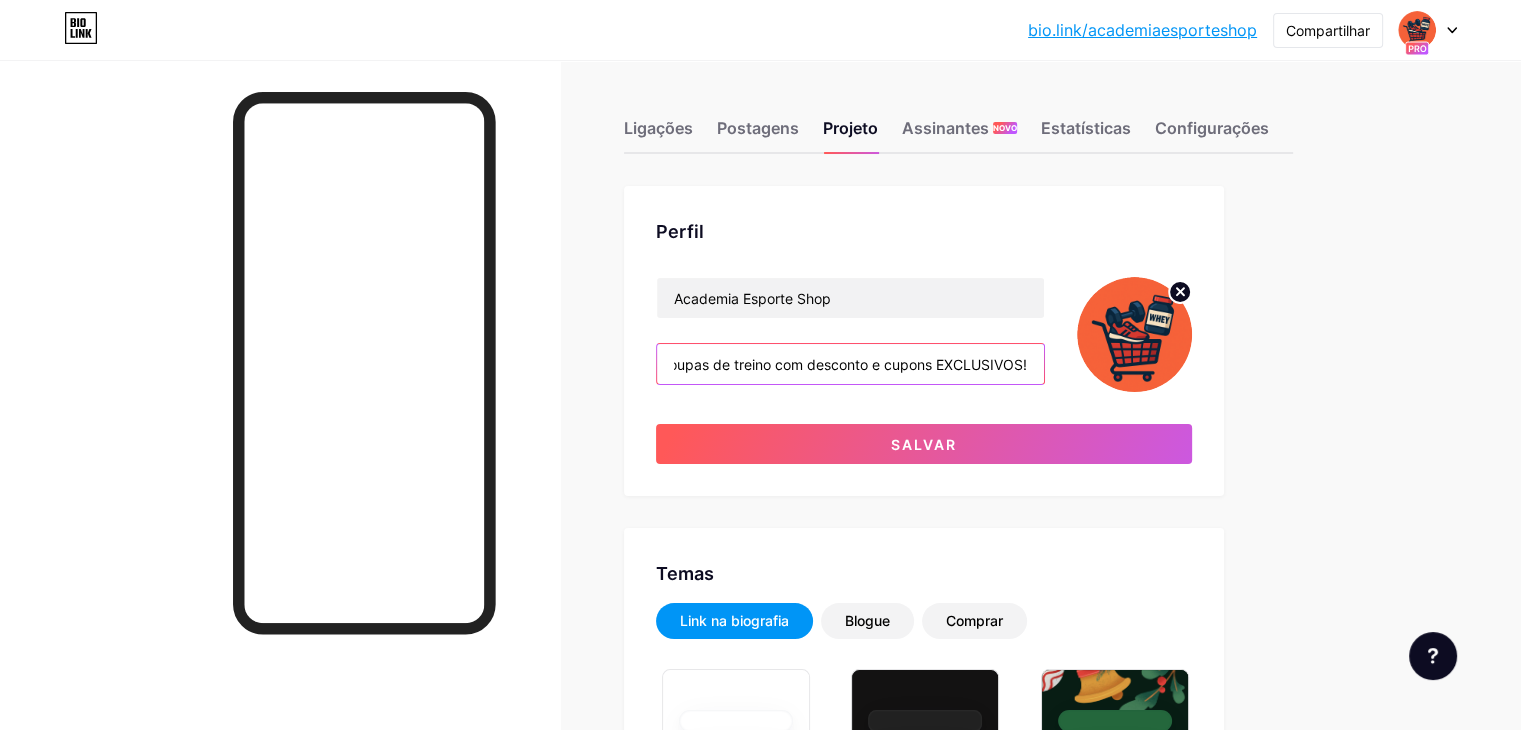 drag, startPoint x: 1075, startPoint y: 362, endPoint x: 1129, endPoint y: 362, distance: 54 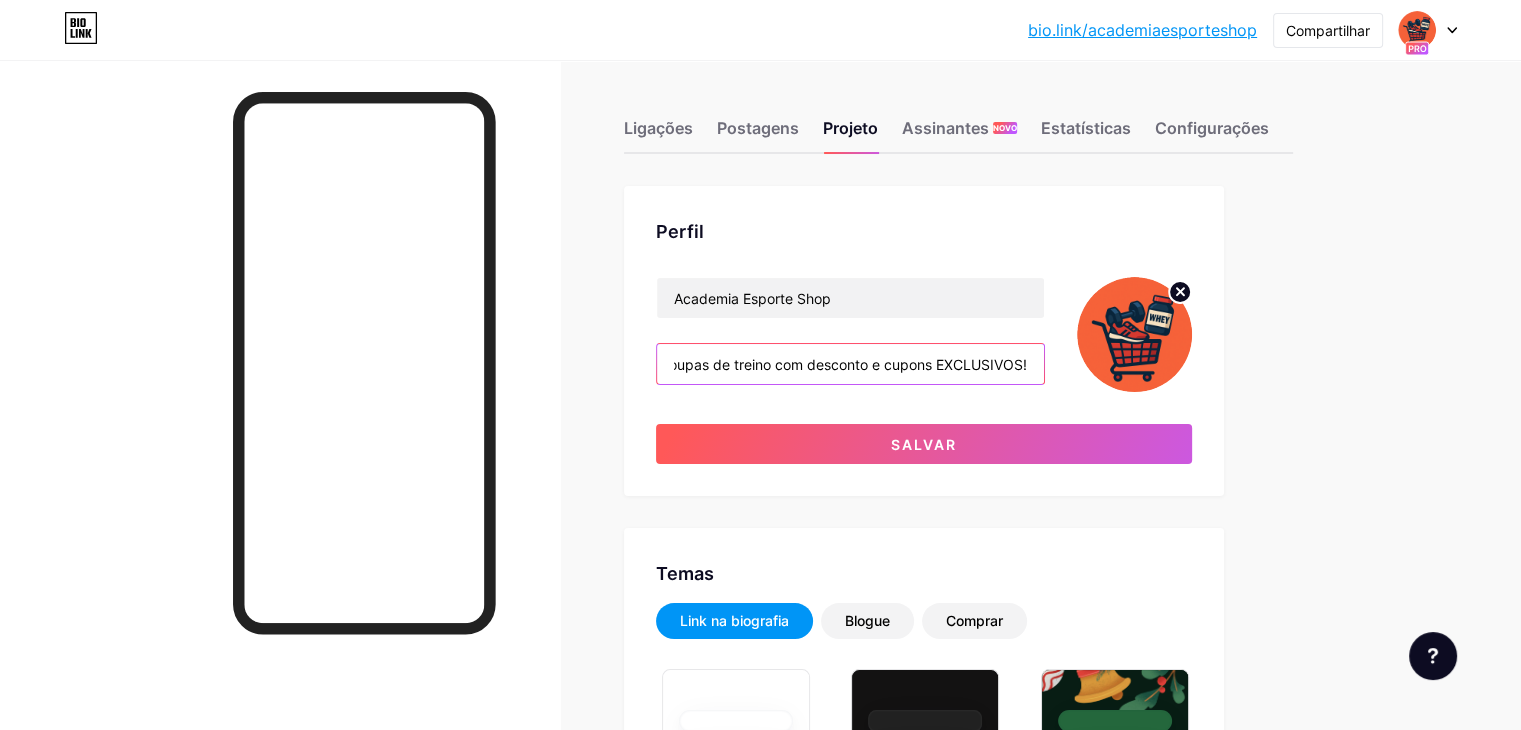 paste on "🔥" 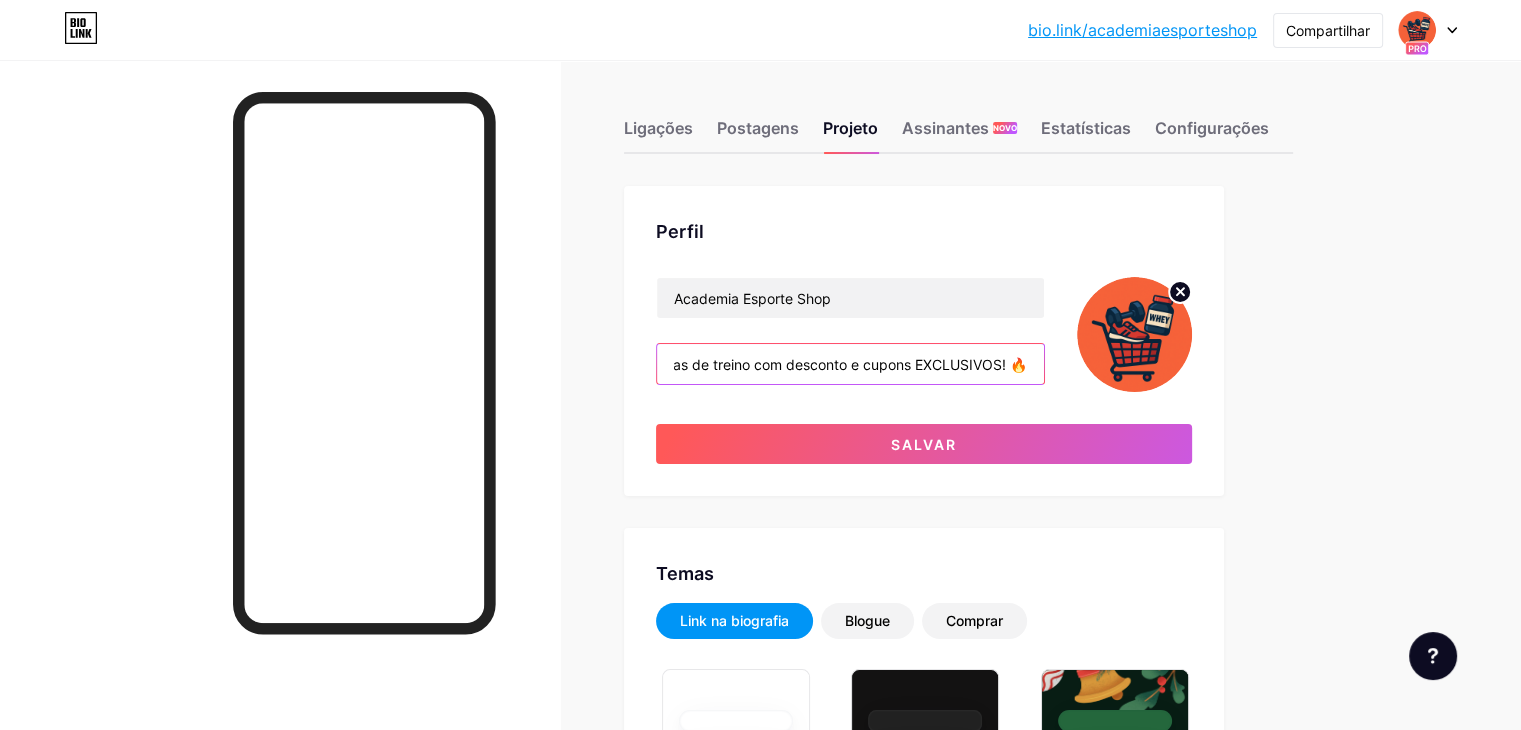 scroll, scrollTop: 0, scrollLeft: 297, axis: horizontal 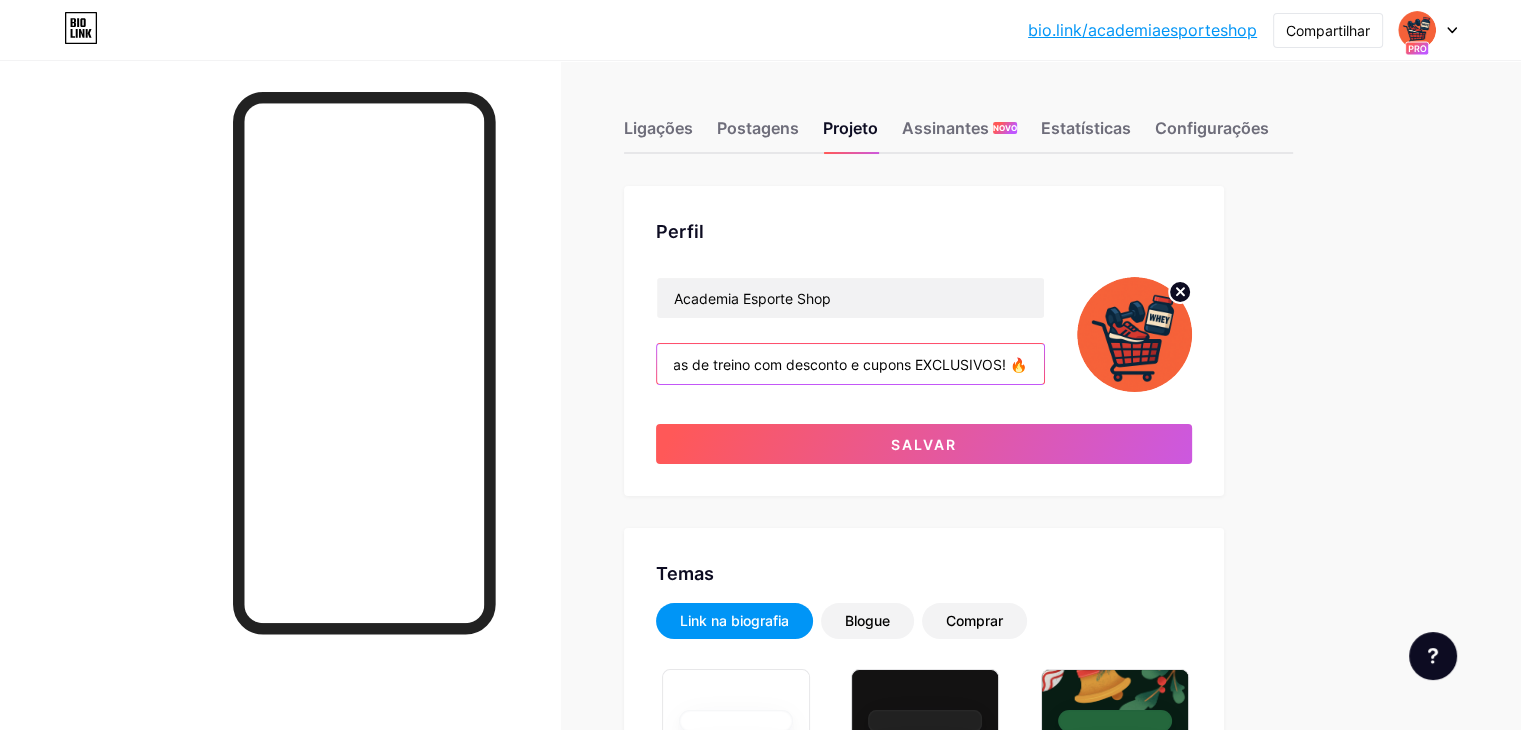drag, startPoint x: 1076, startPoint y: 366, endPoint x: 1173, endPoint y: 355, distance: 97.62172 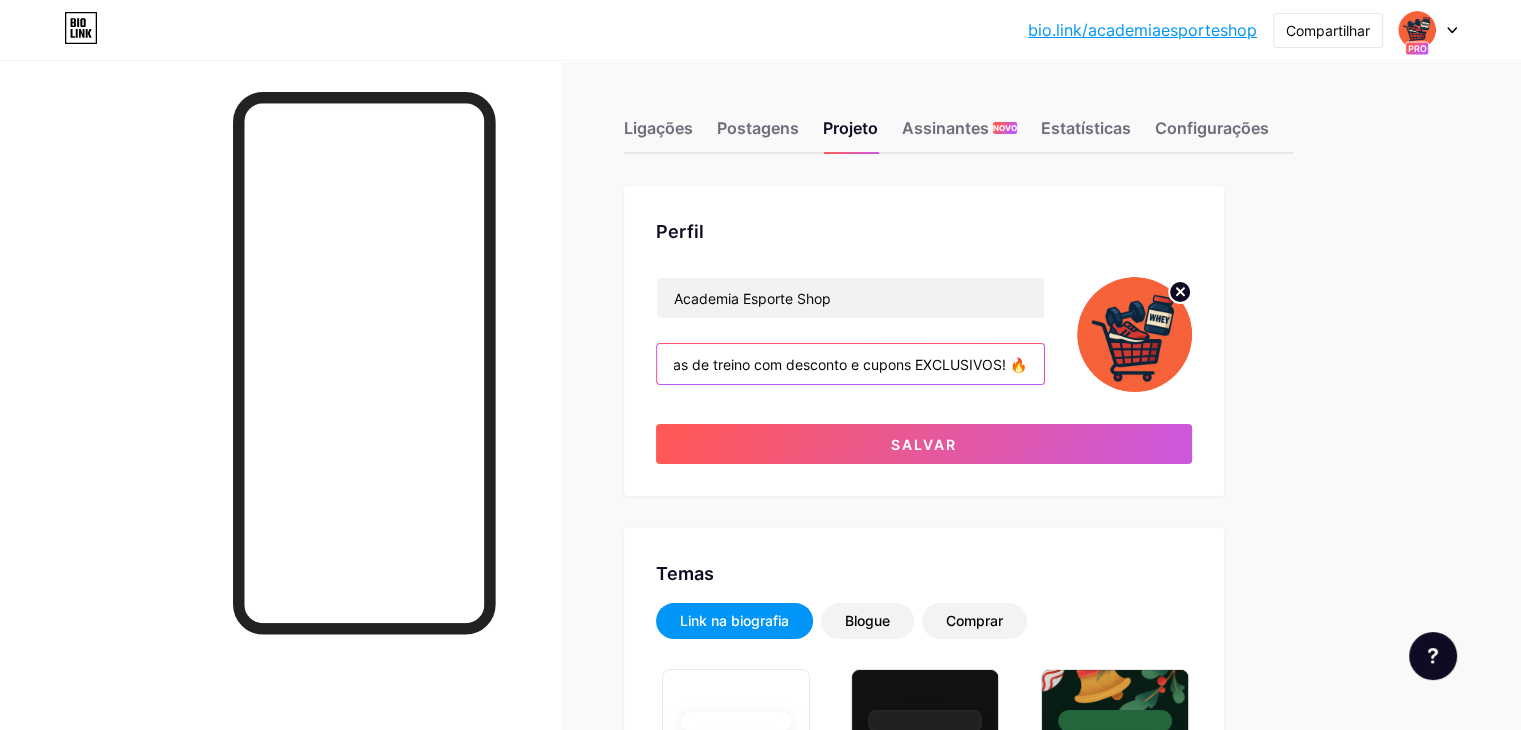 click on "Te ajudamos a comprar suplementos e roupas de treino com desconto e cupons EXCLUSIVOS! 🔥" at bounding box center [850, 364] 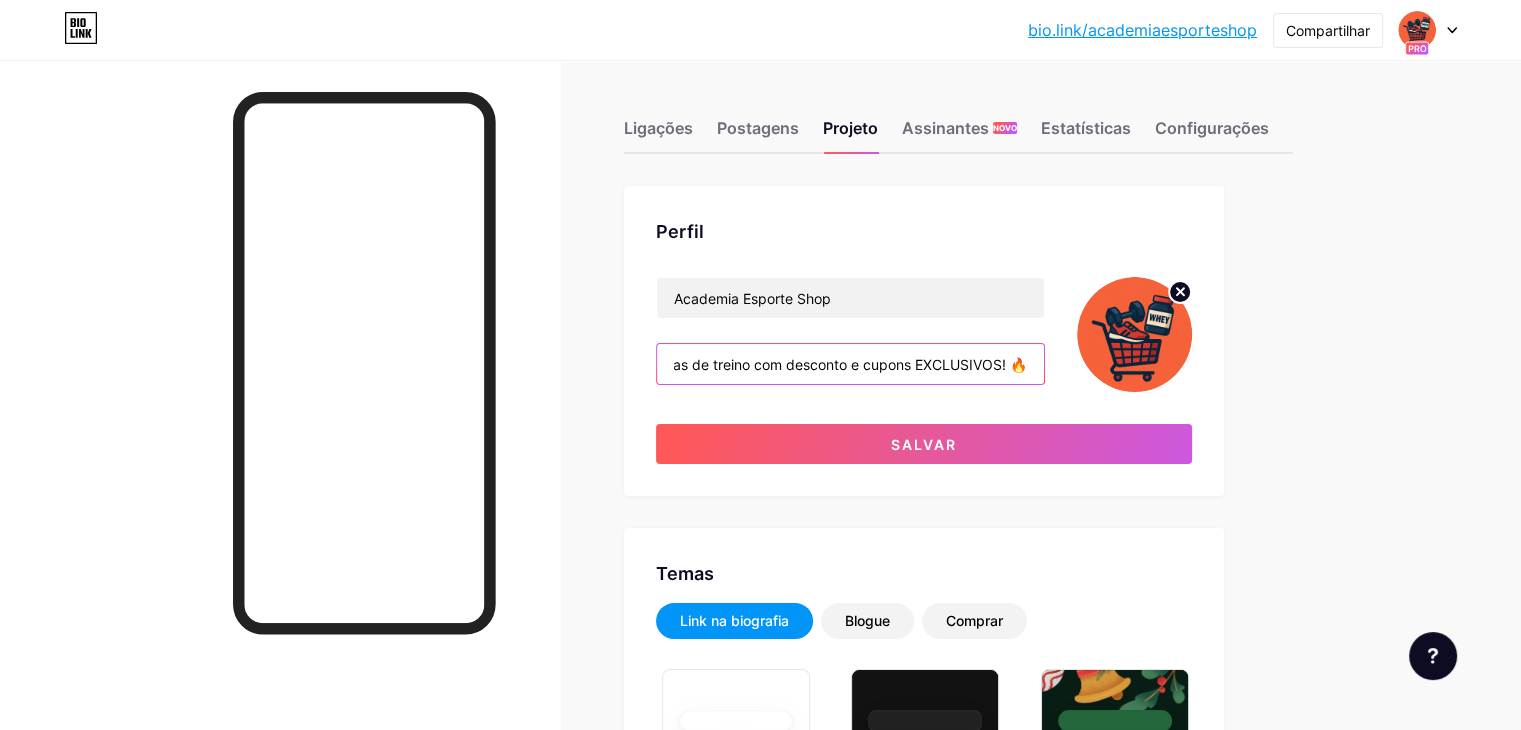 click on "Te ajudamos a comprar suplementos e roupas de treino com desconto e cupons EXCLUSIVOS! 🔥" at bounding box center (850, 364) 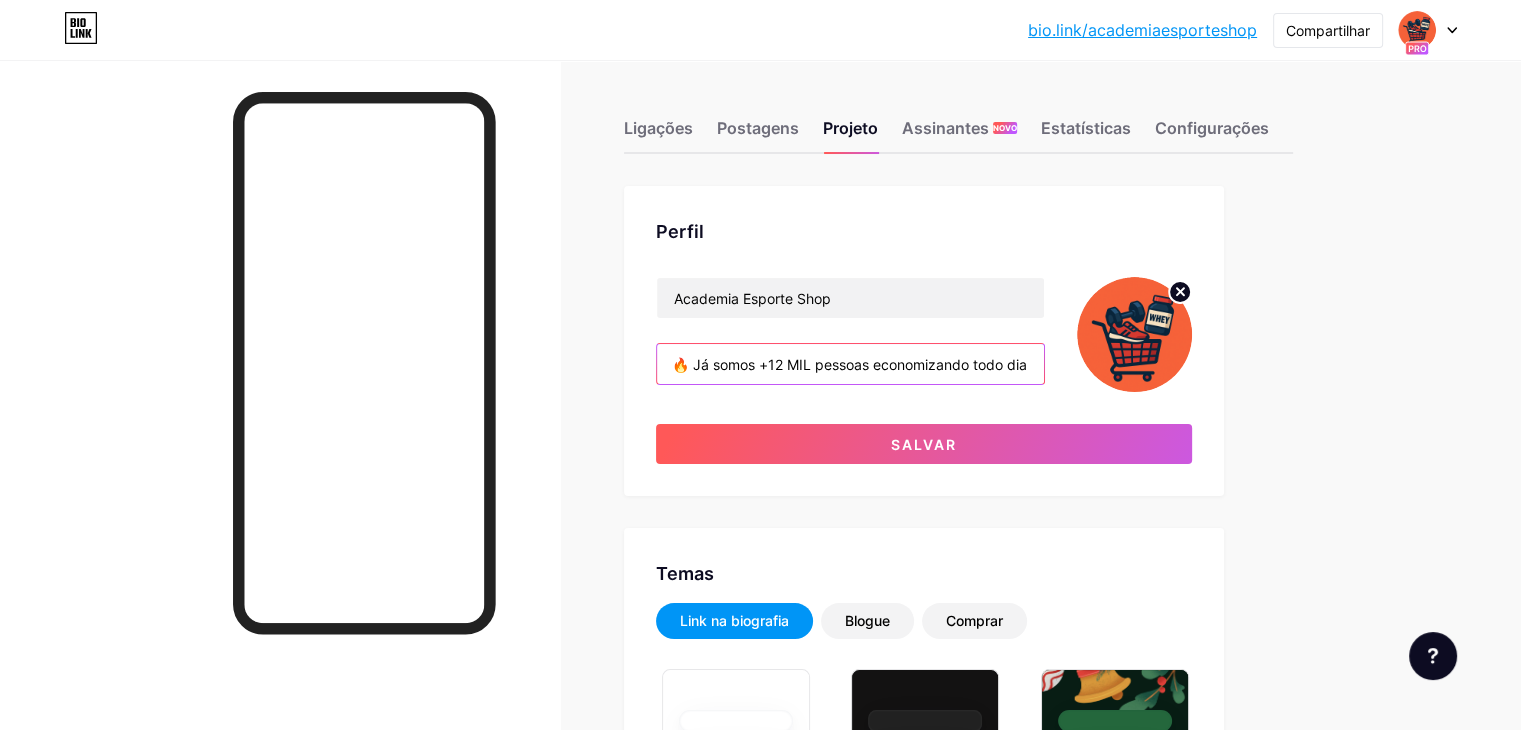 scroll, scrollTop: 0, scrollLeft: 638, axis: horizontal 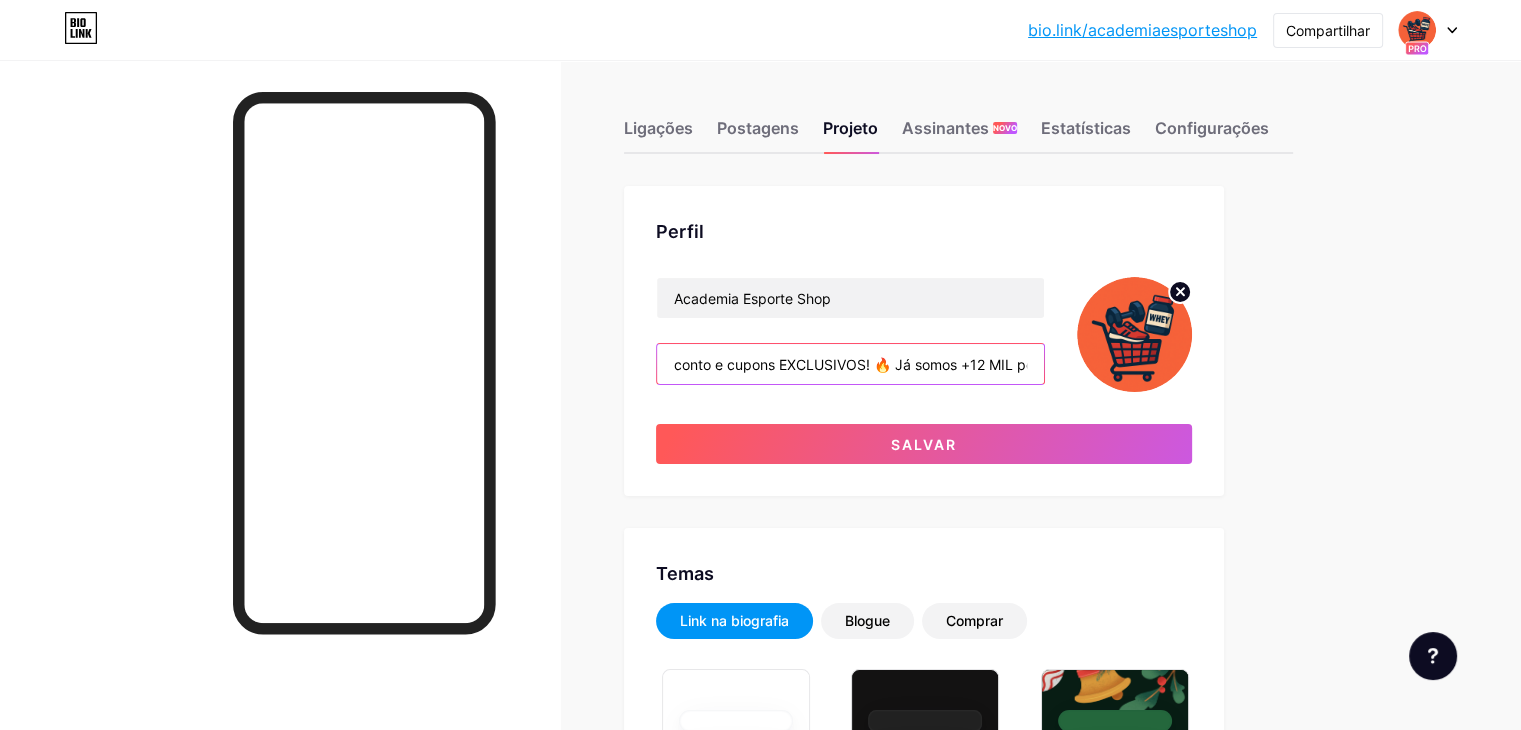 drag, startPoint x: 1095, startPoint y: 362, endPoint x: 1136, endPoint y: 355, distance: 41.59327 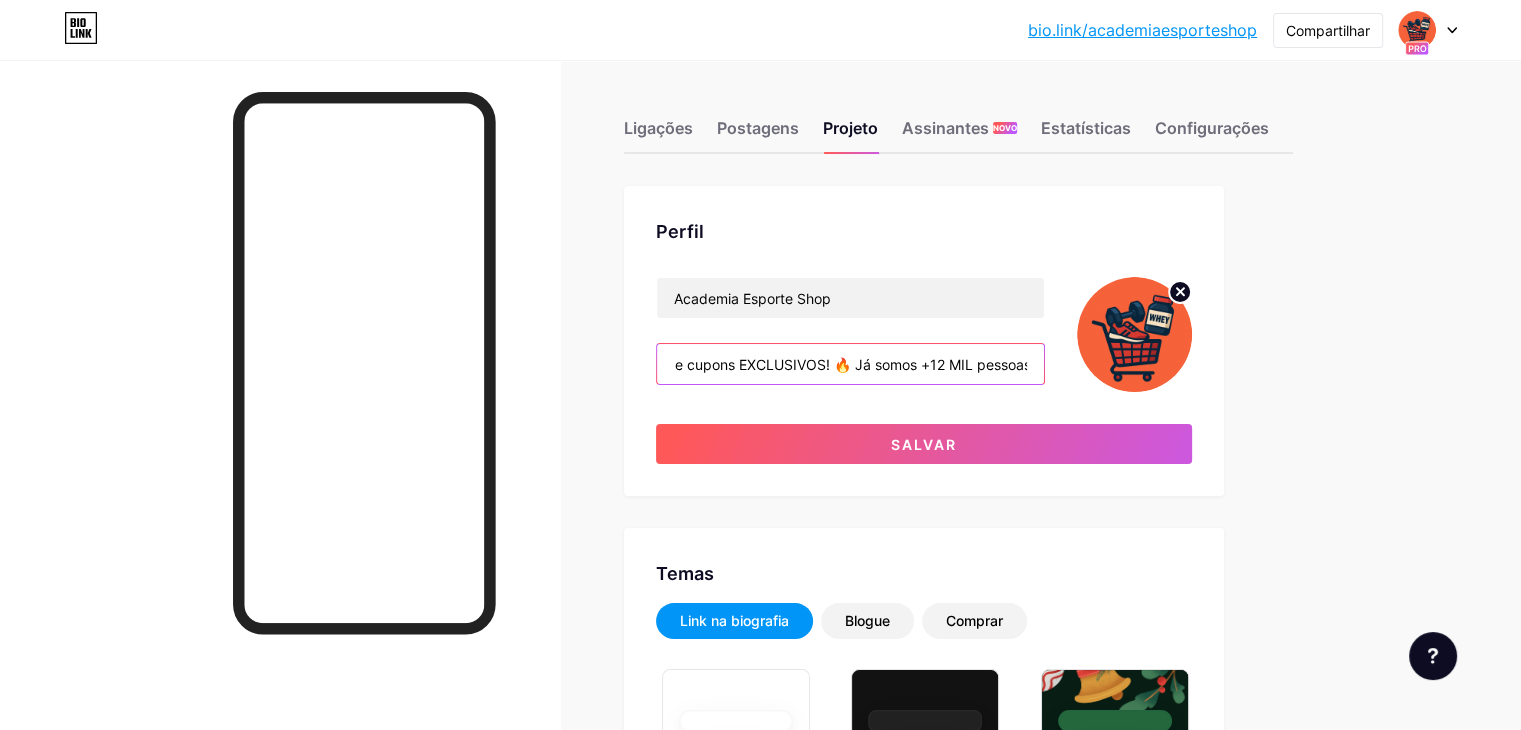 click on "Te ajudamos a comprar suplementos e roupas de treino com desconto e cupons EXCLUSIVOS! 🔥 Já somos +12 MIL pessoas economizando todo dia" at bounding box center [850, 364] 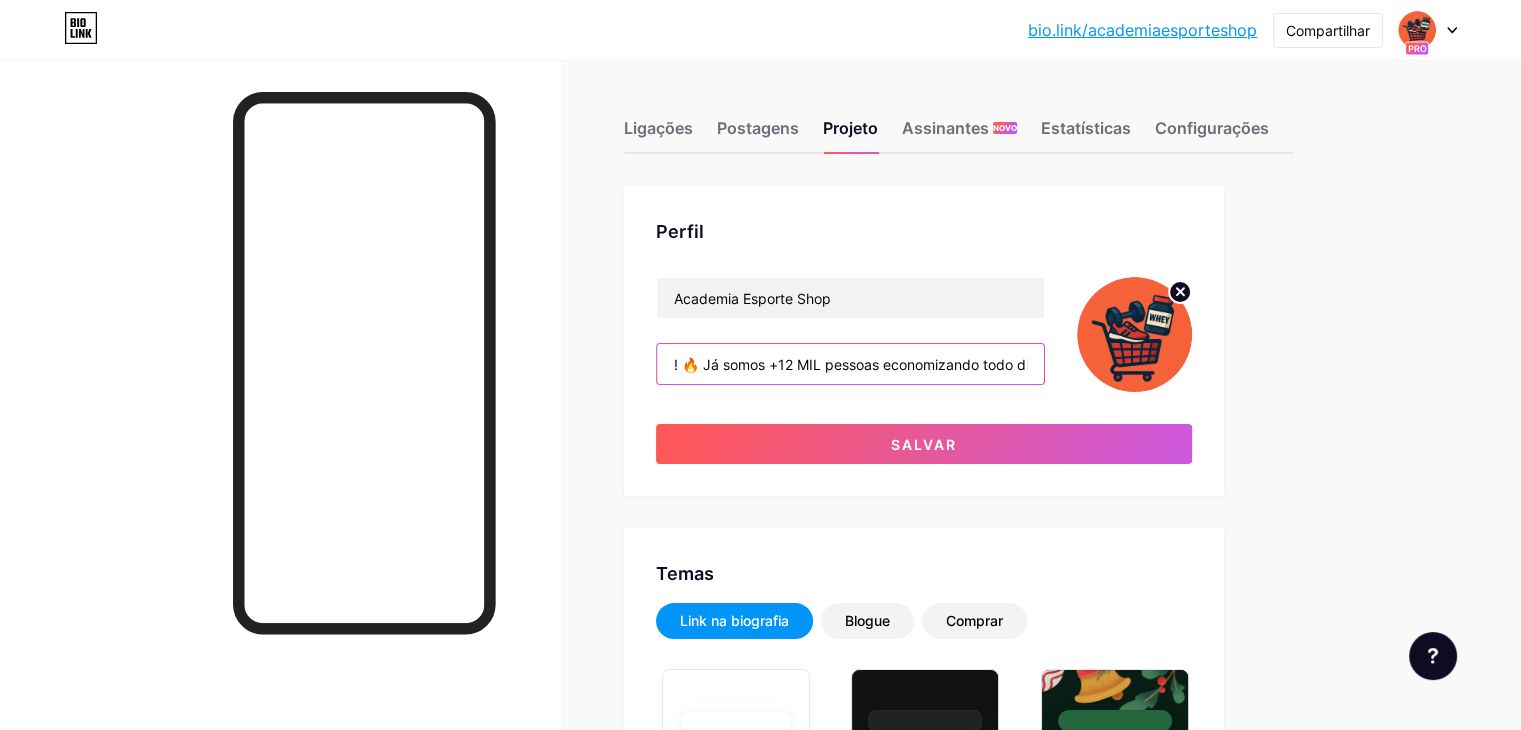 drag, startPoint x: 1109, startPoint y: 365, endPoint x: 1124, endPoint y: 365, distance: 15 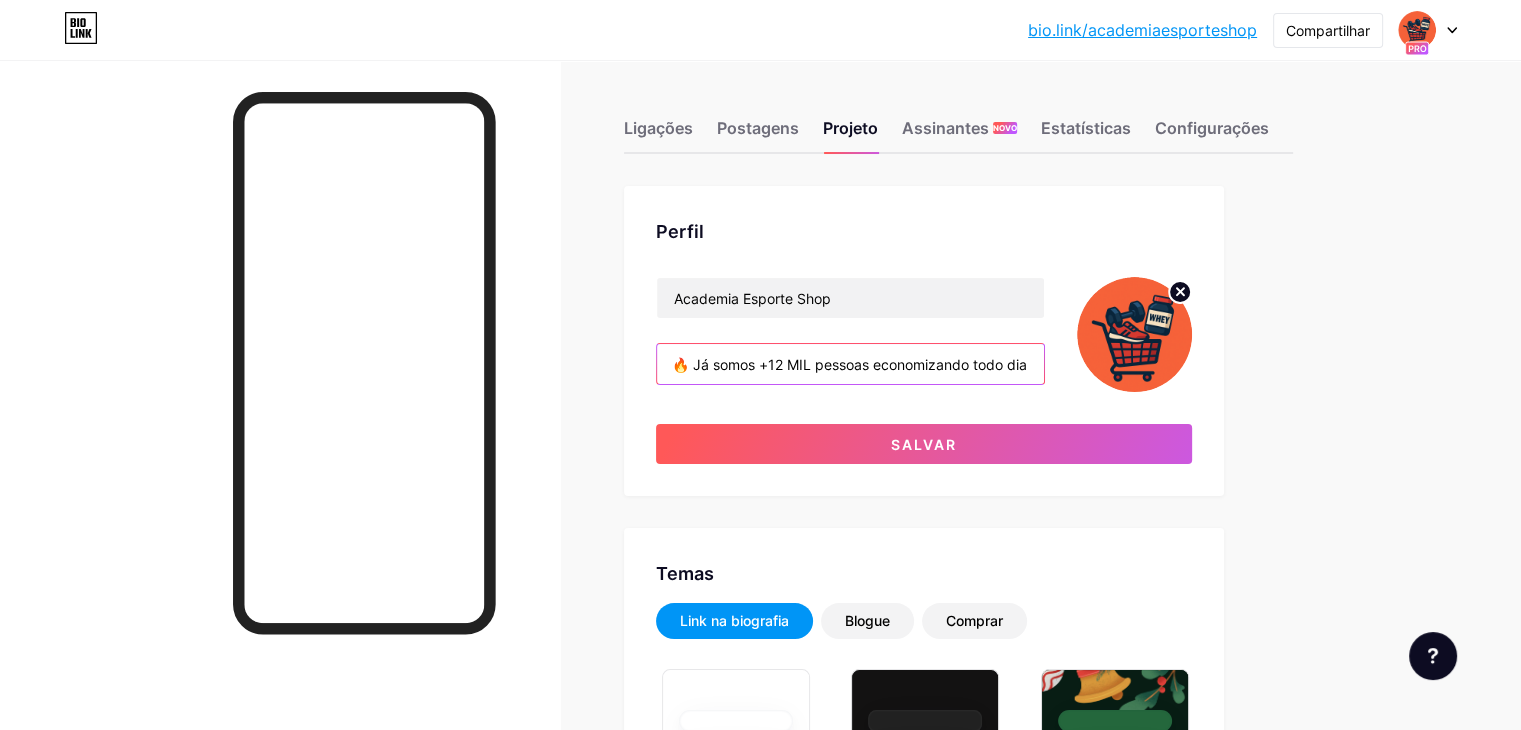 click on "Te ajudamos a comprar suplementos e roupas de treino com desconto e cupons EXCLUSIVOS! 🔥 Já somos +12 MIL pessoas economizando todo dia" at bounding box center (850, 364) 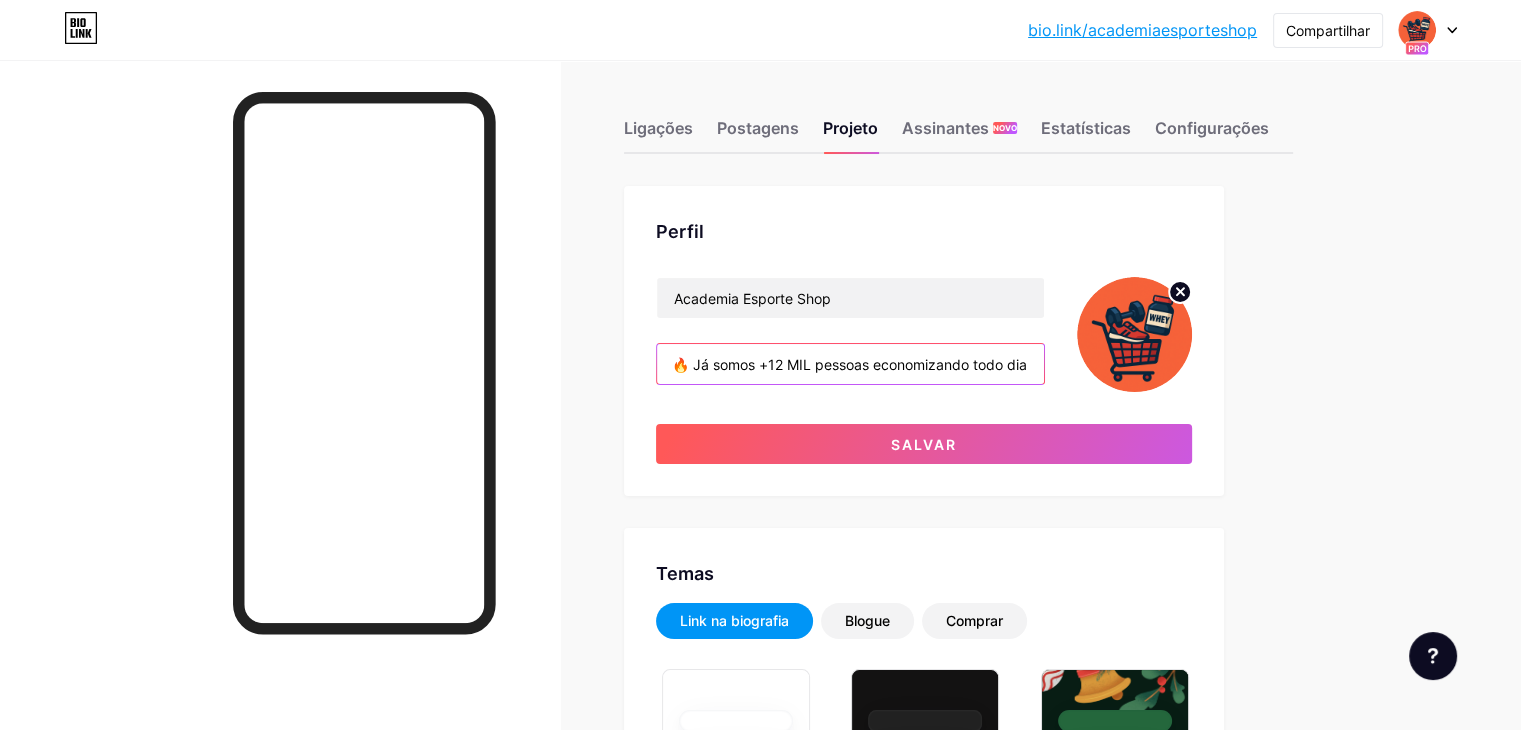 paste on "💪" 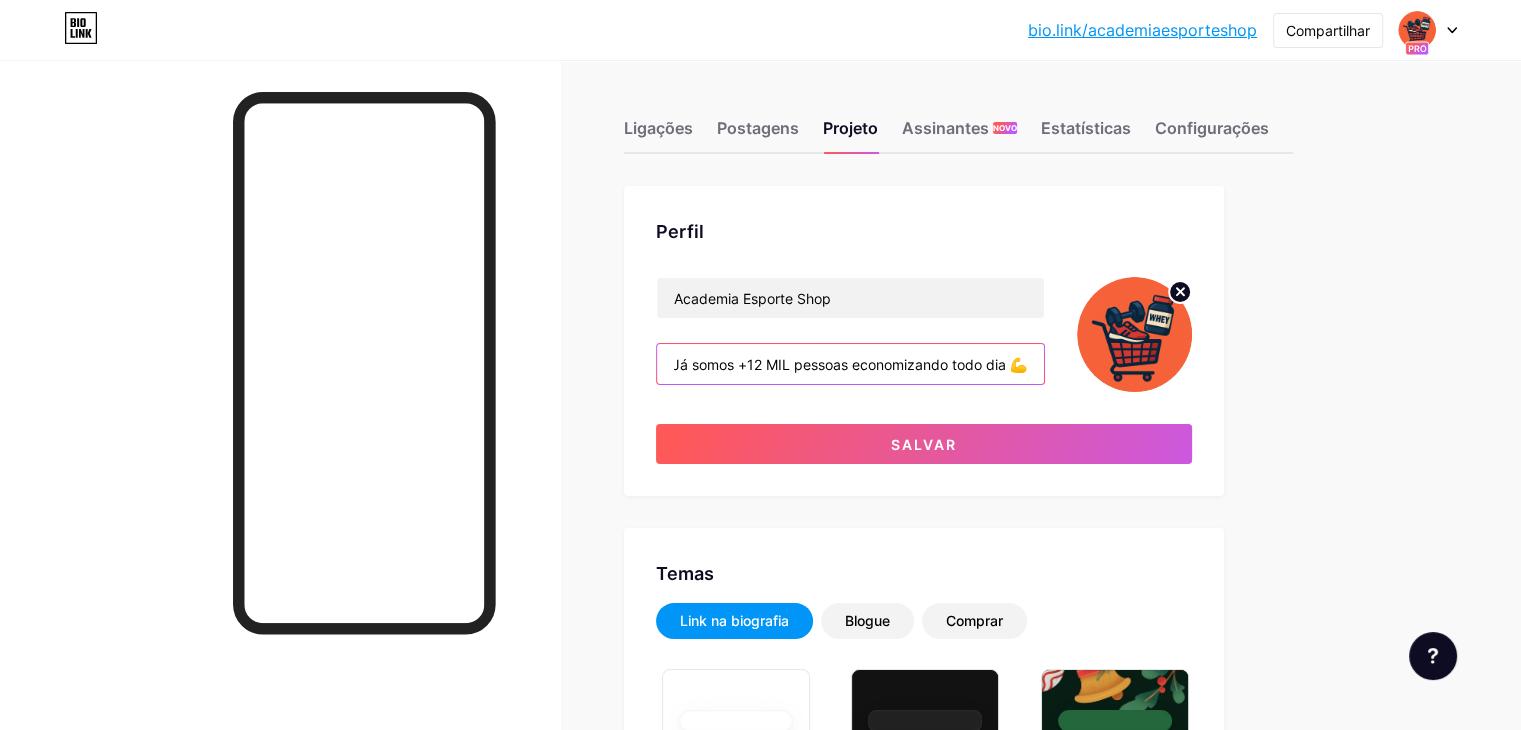 scroll, scrollTop: 0, scrollLeft: 662, axis: horizontal 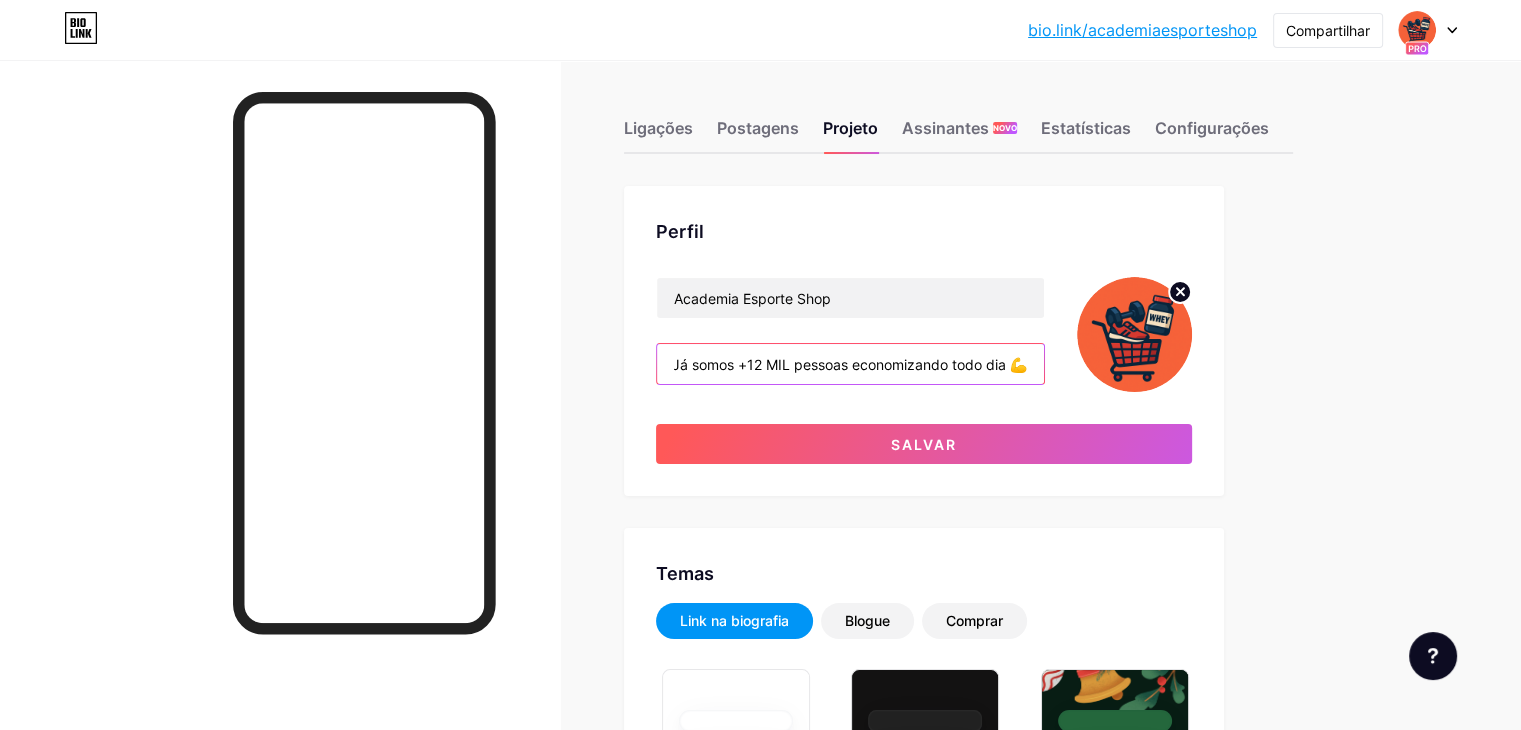 drag, startPoint x: 1081, startPoint y: 367, endPoint x: 1172, endPoint y: 360, distance: 91.26884 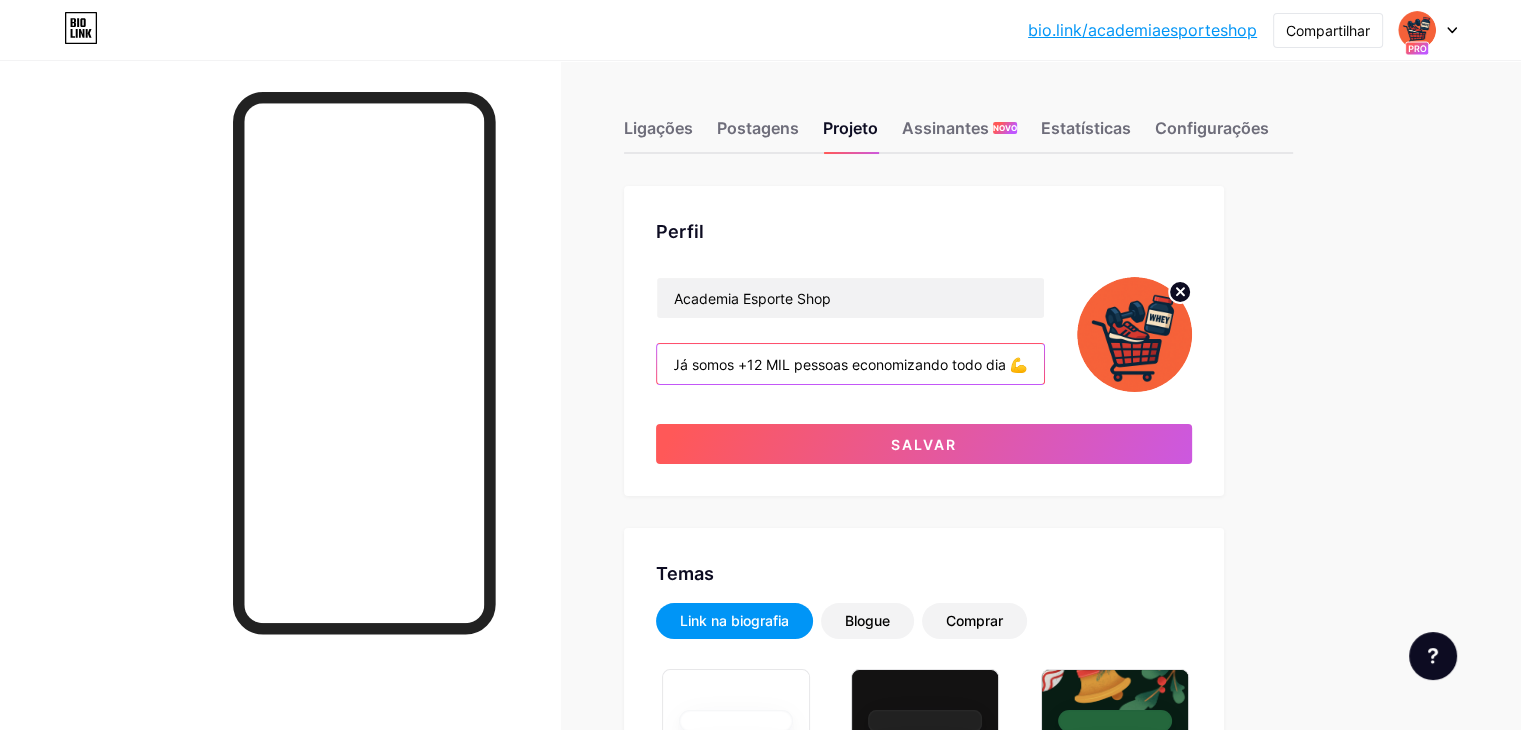 click on "Te ajudamos a comprar suplementos e roupas de treino com desconto e cupons EXCLUSIVOS! 🔥 Já somos +12 MIL pessoas economizando todo dia 💪" at bounding box center (850, 364) 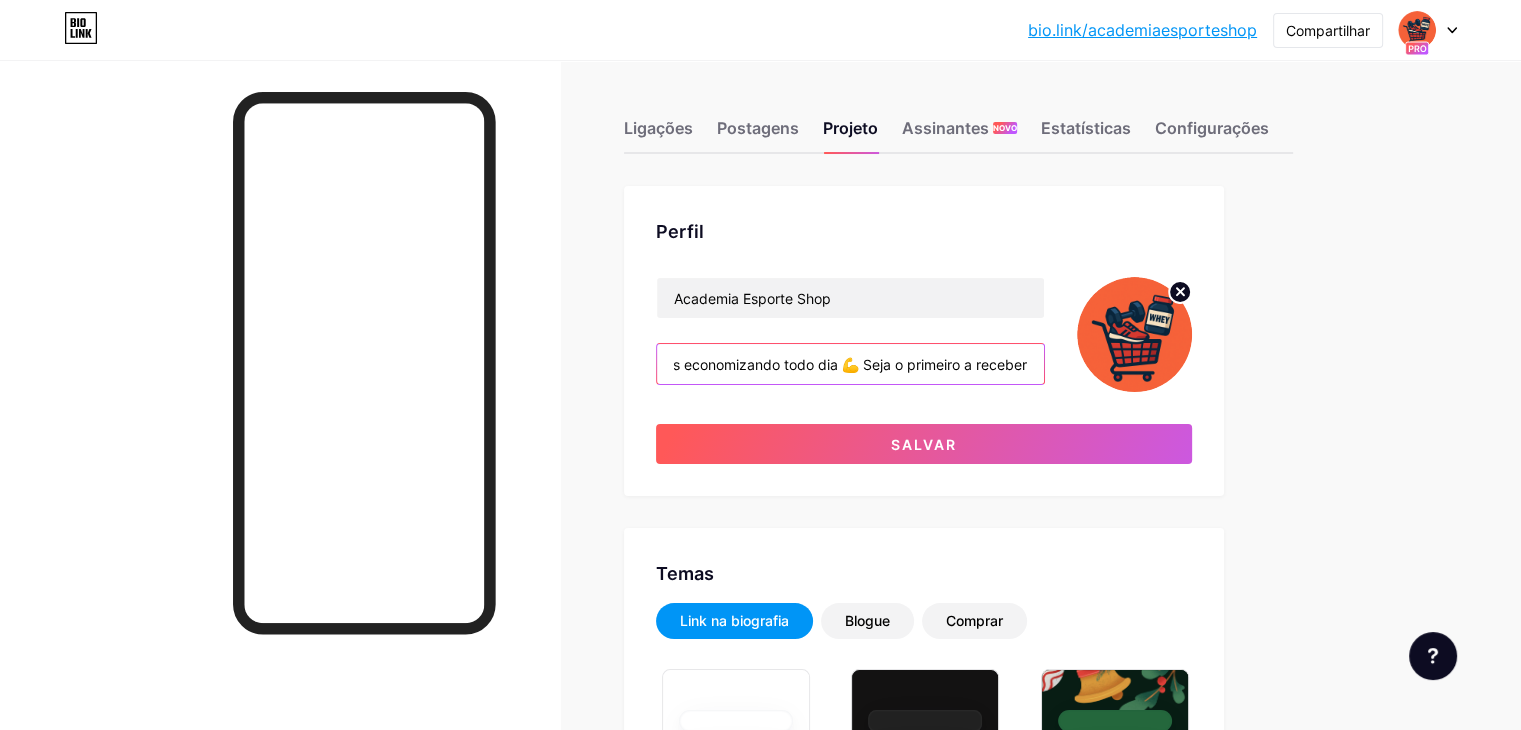 scroll, scrollTop: 0, scrollLeft: 832, axis: horizontal 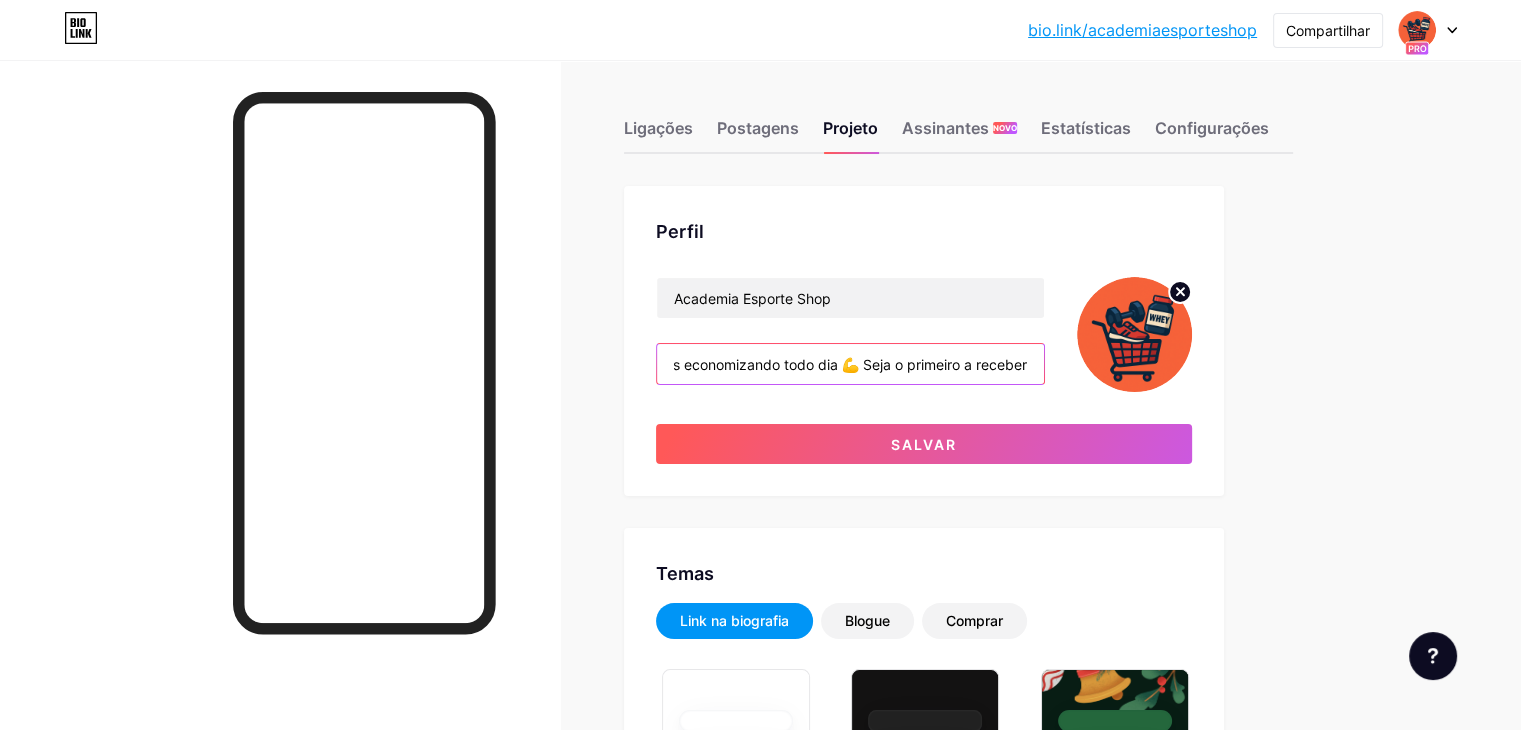drag, startPoint x: 1073, startPoint y: 365, endPoint x: 1138, endPoint y: 364, distance: 65.00769 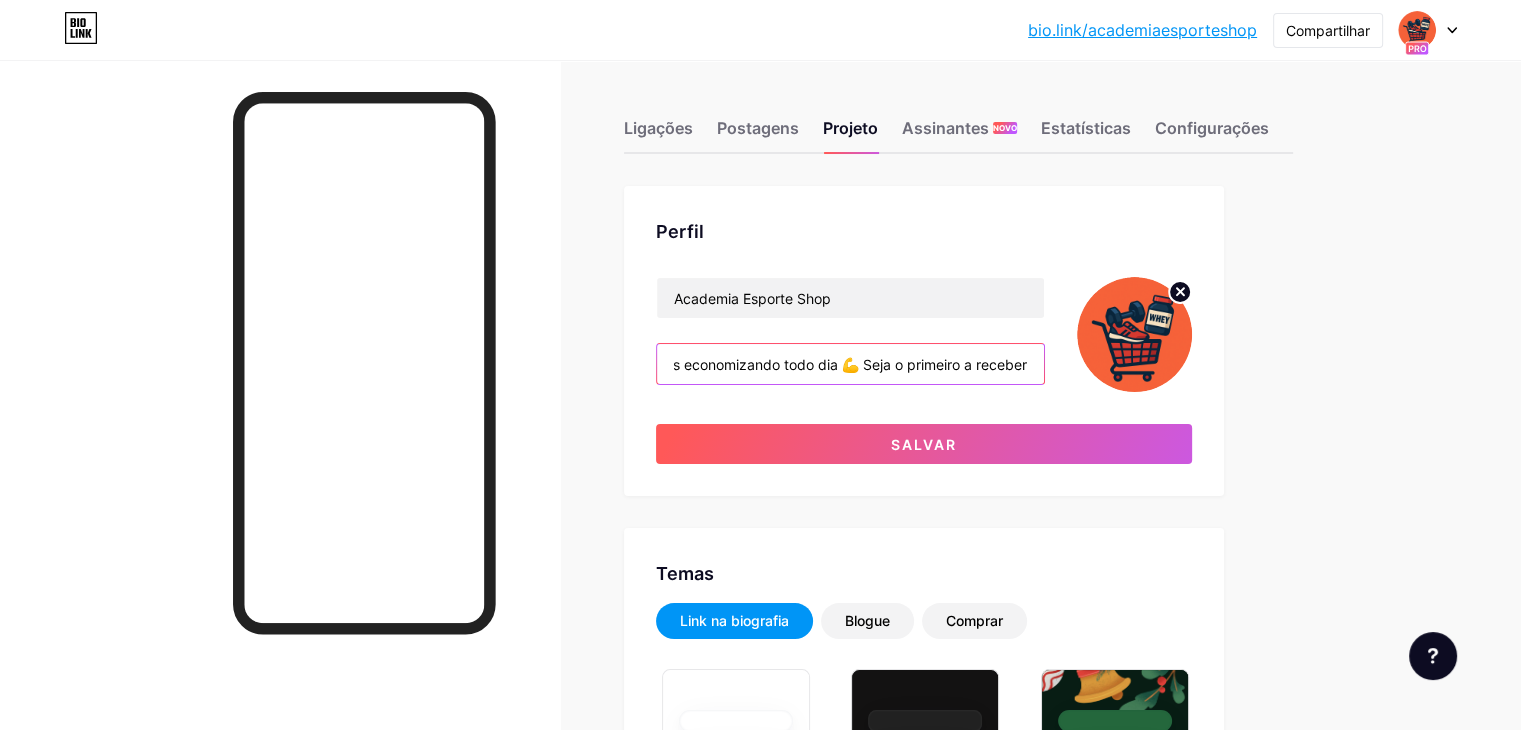 click on "Te ajudamos a comprar suplementos e roupas de treino com desconto e cupons EXCLUSIVOS! 🔥 Já somos +12 MIL pessoas economizando todo dia 💪 Seja o primeiro a receber" at bounding box center (850, 364) 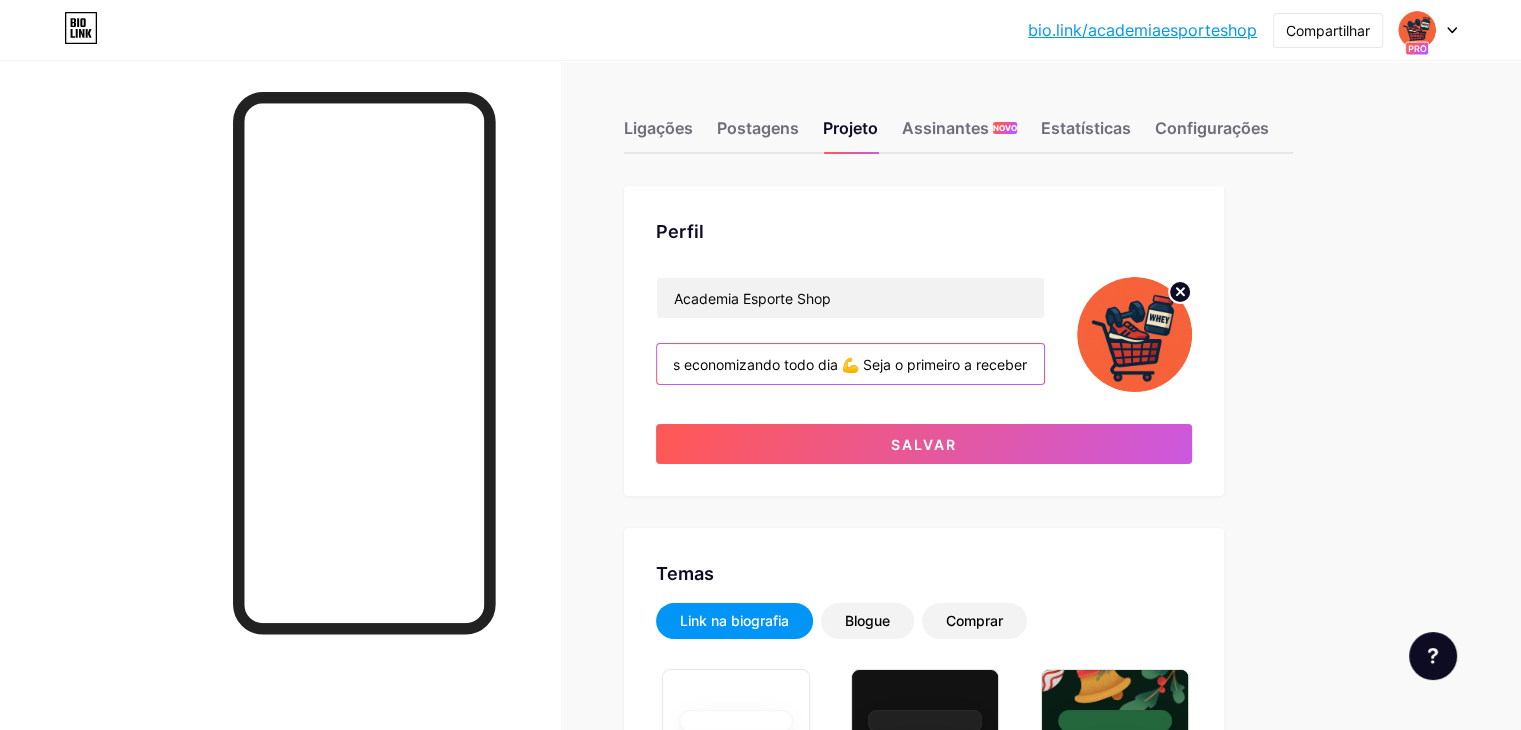 click on "Te ajudamos a comprar suplementos e roupas de treino com desconto e cupons EXCLUSIVOS! 🔥 Já somos +12 MIL pessoas economizando todo dia 💪 Seja o primeiro a receber" at bounding box center (850, 364) 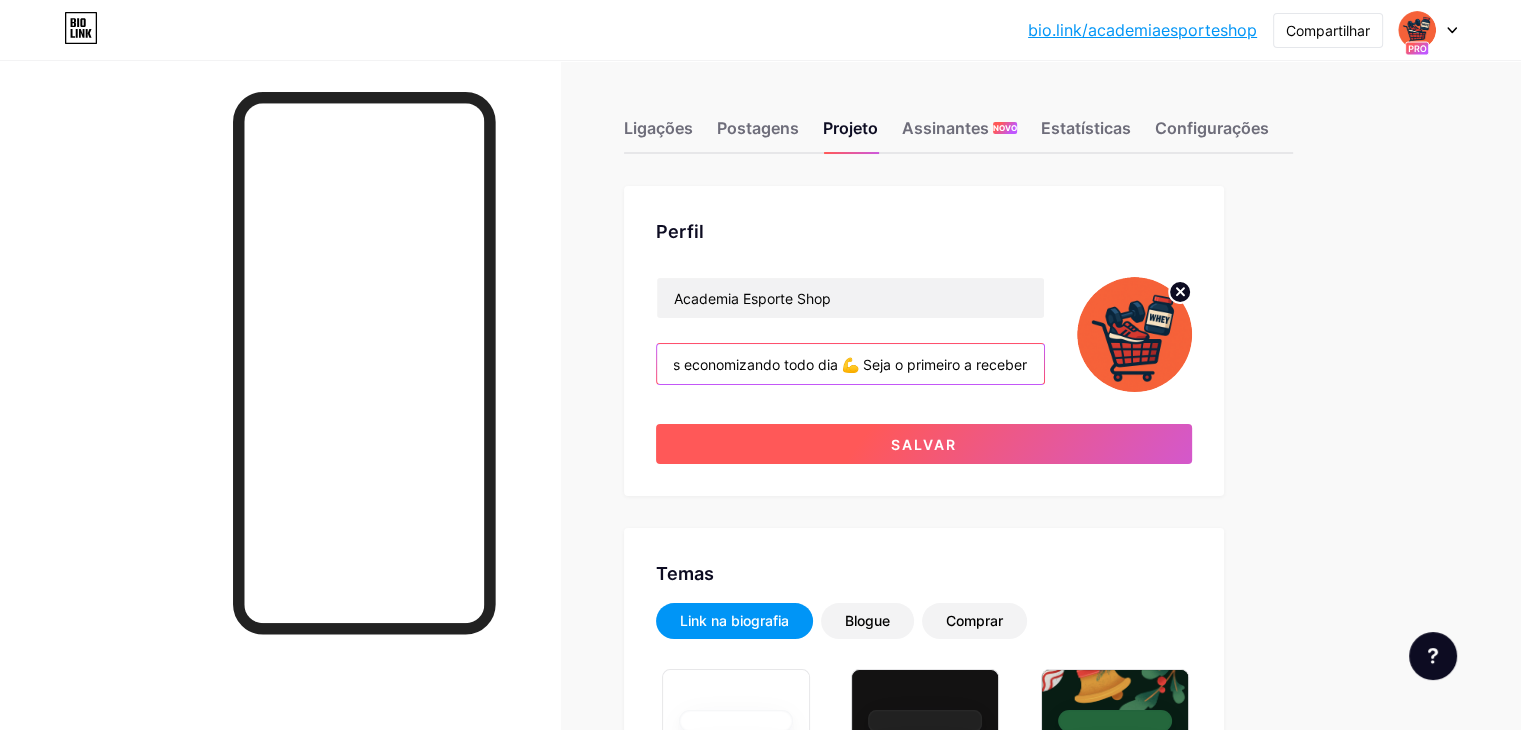 type on "Te ajudamos a comprar suplementos e roupas de treino com desconto e cupons EXCLUSIVOS! 🔥 Já somos +12 MIL pessoas economizando todo dia 💪 Seja o primeiro a receber" 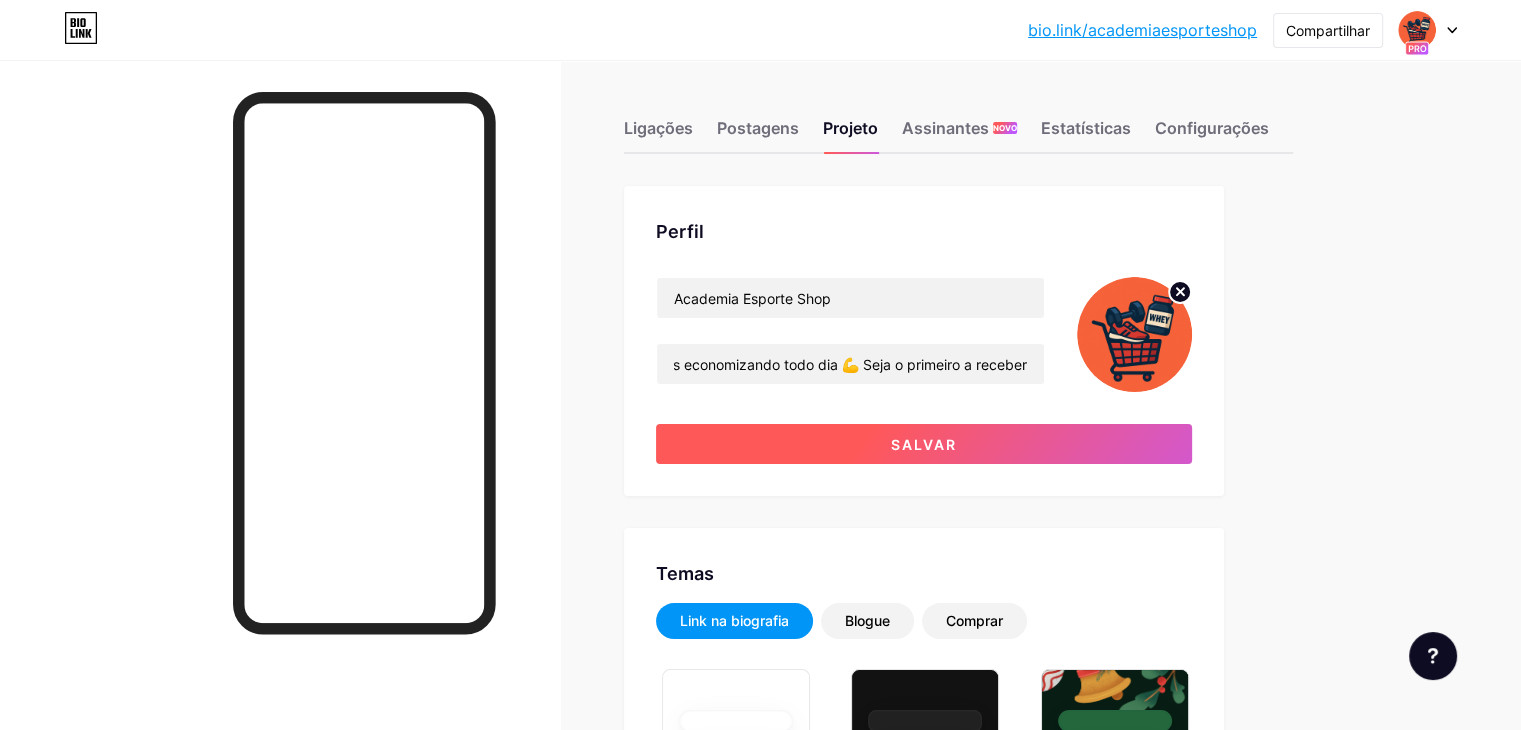 click on "Salvar" at bounding box center [924, 444] 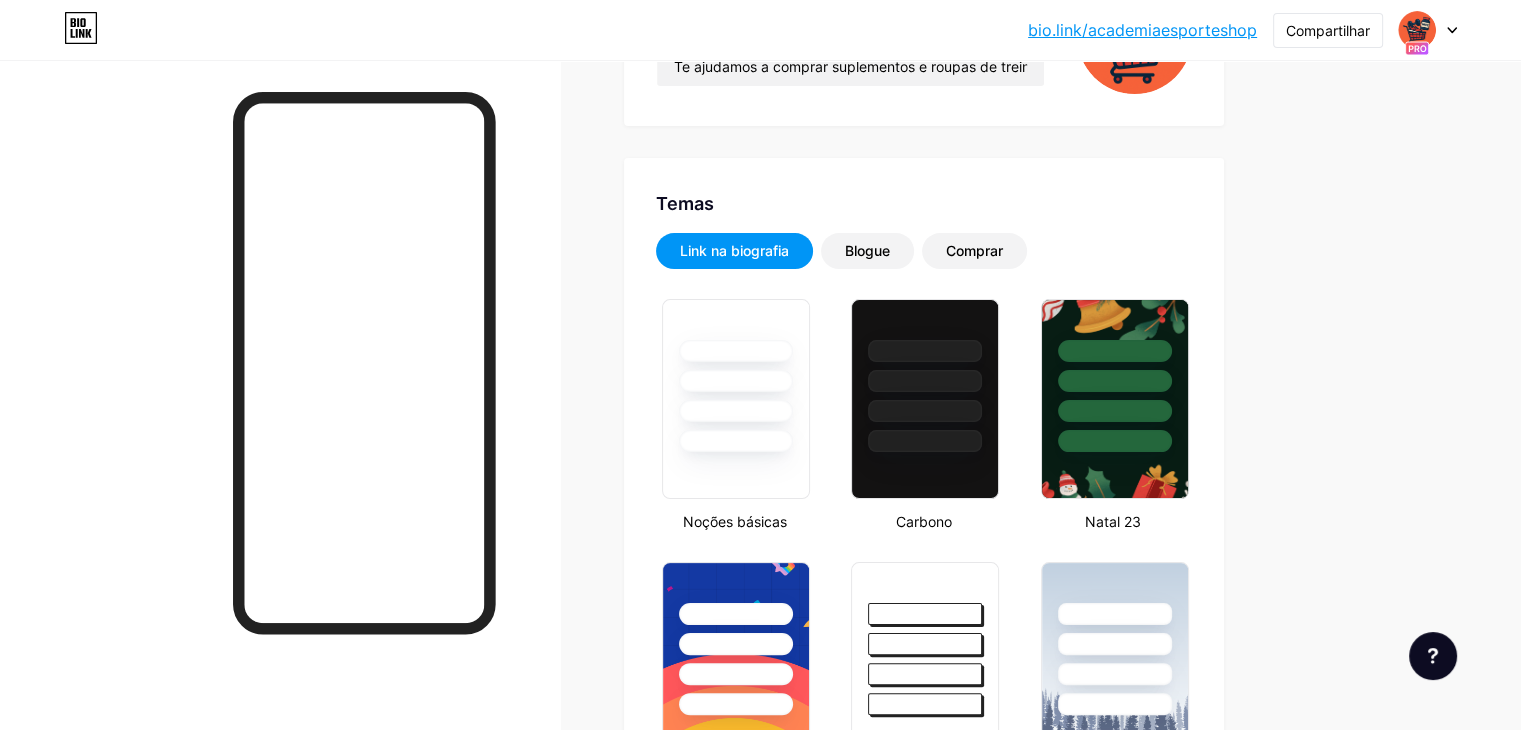 scroll, scrollTop: 0, scrollLeft: 0, axis: both 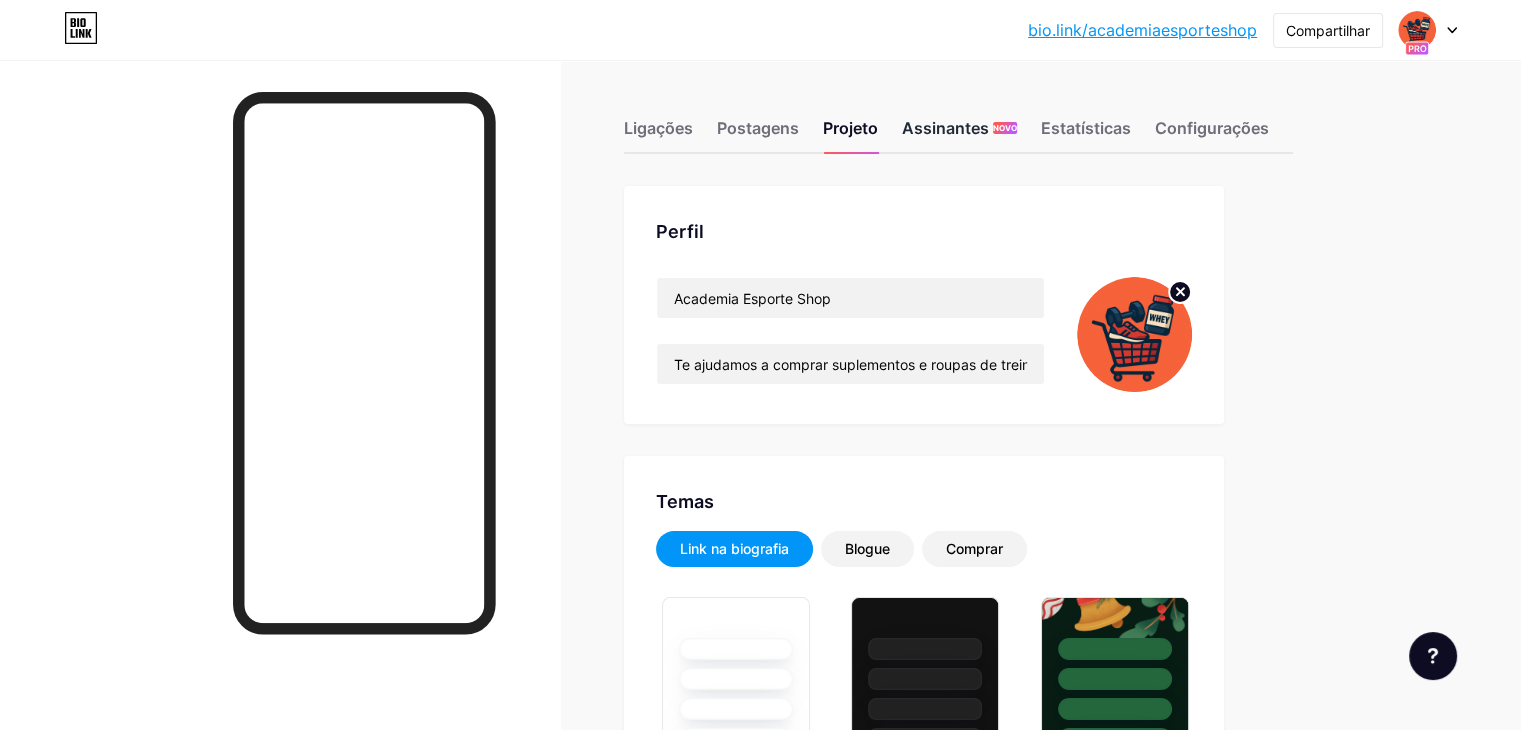 click on "Assinantes" at bounding box center [945, 128] 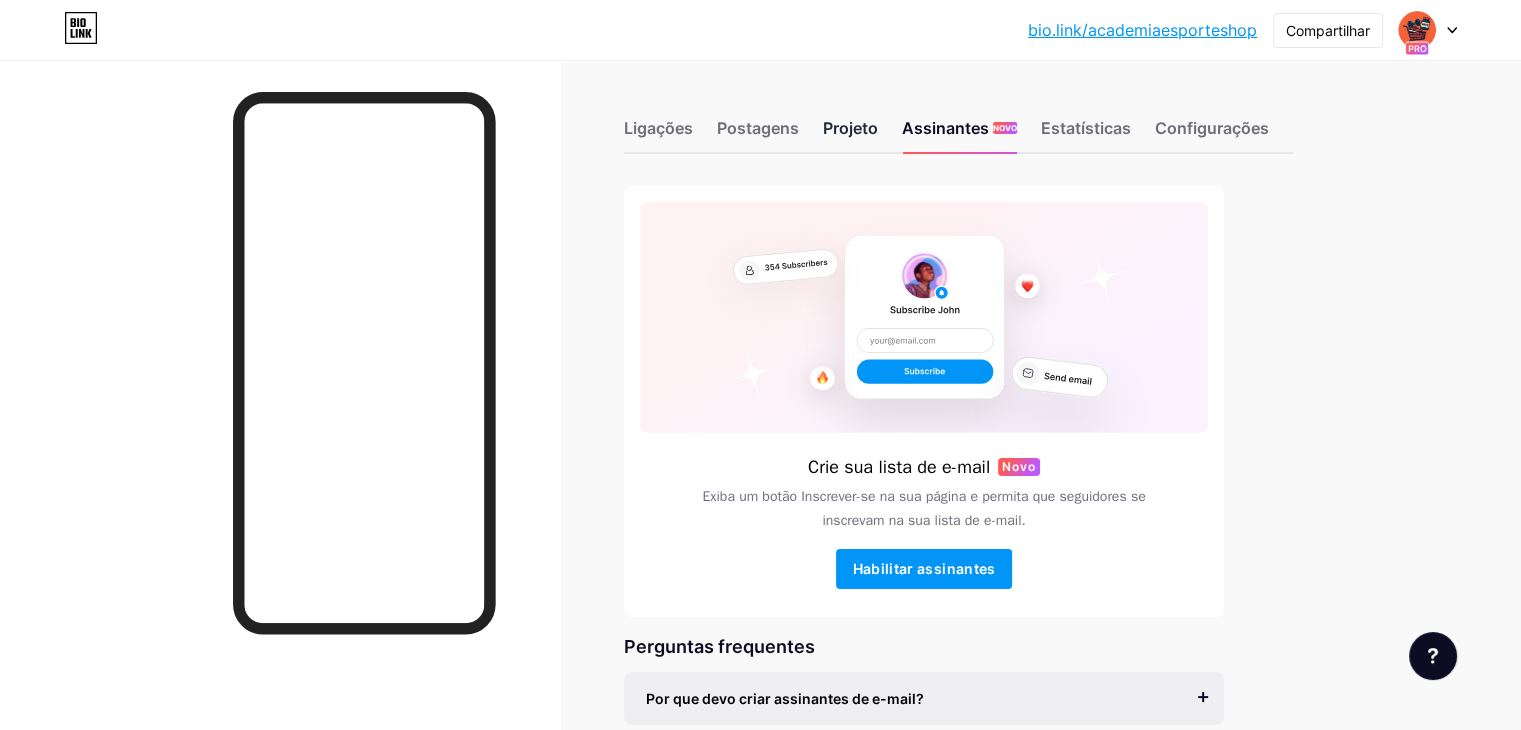 click on "Projeto" at bounding box center [850, 128] 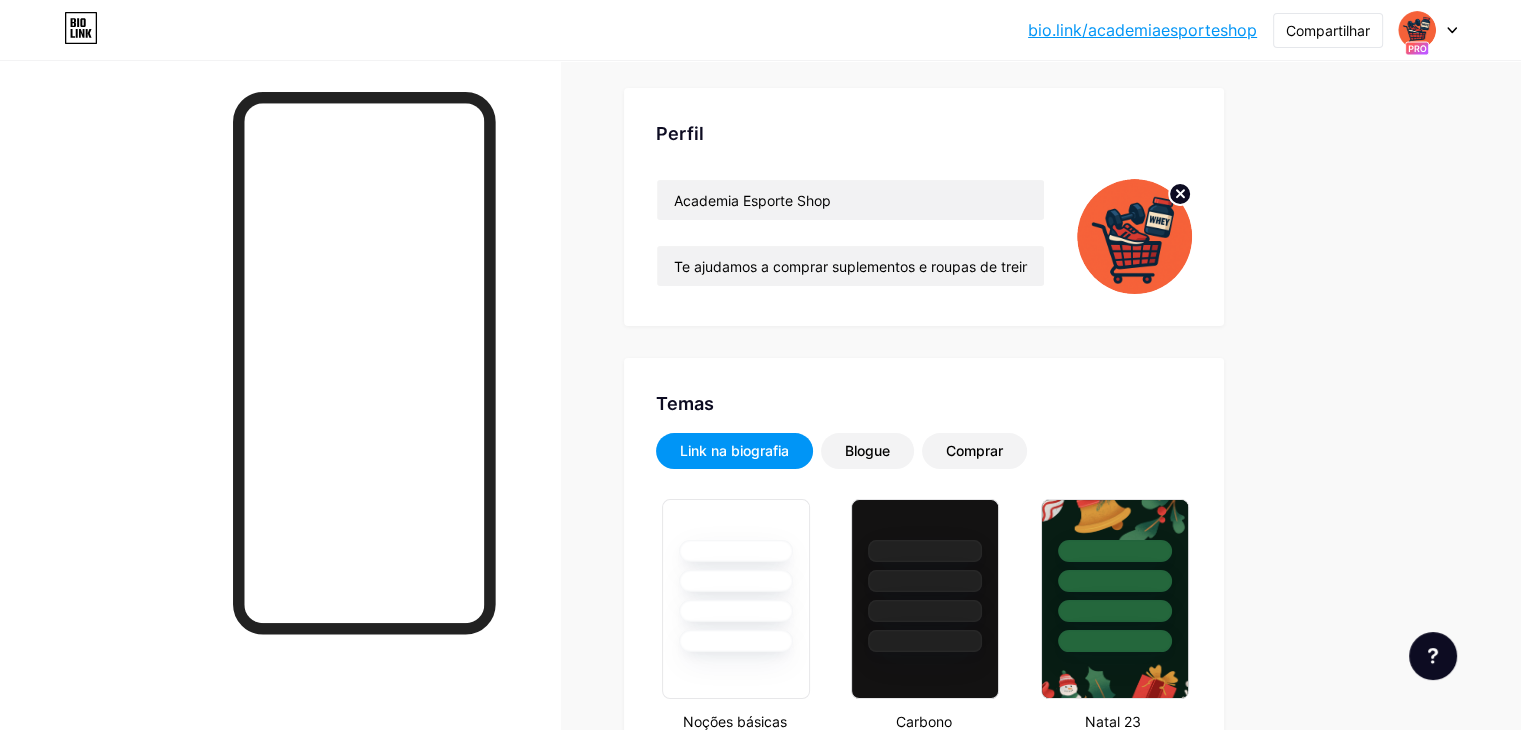 scroll, scrollTop: 0, scrollLeft: 0, axis: both 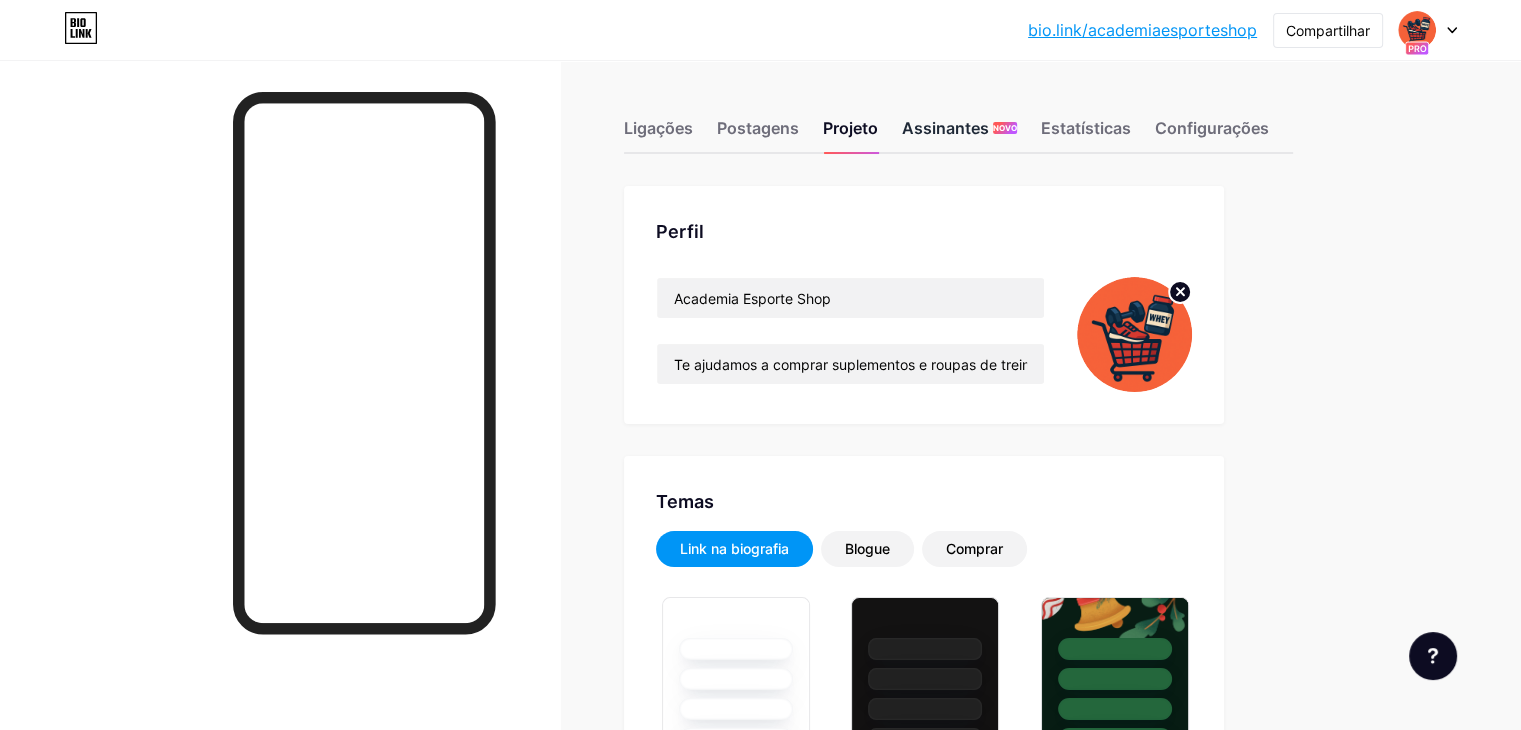 click on "Assinantes" at bounding box center [945, 128] 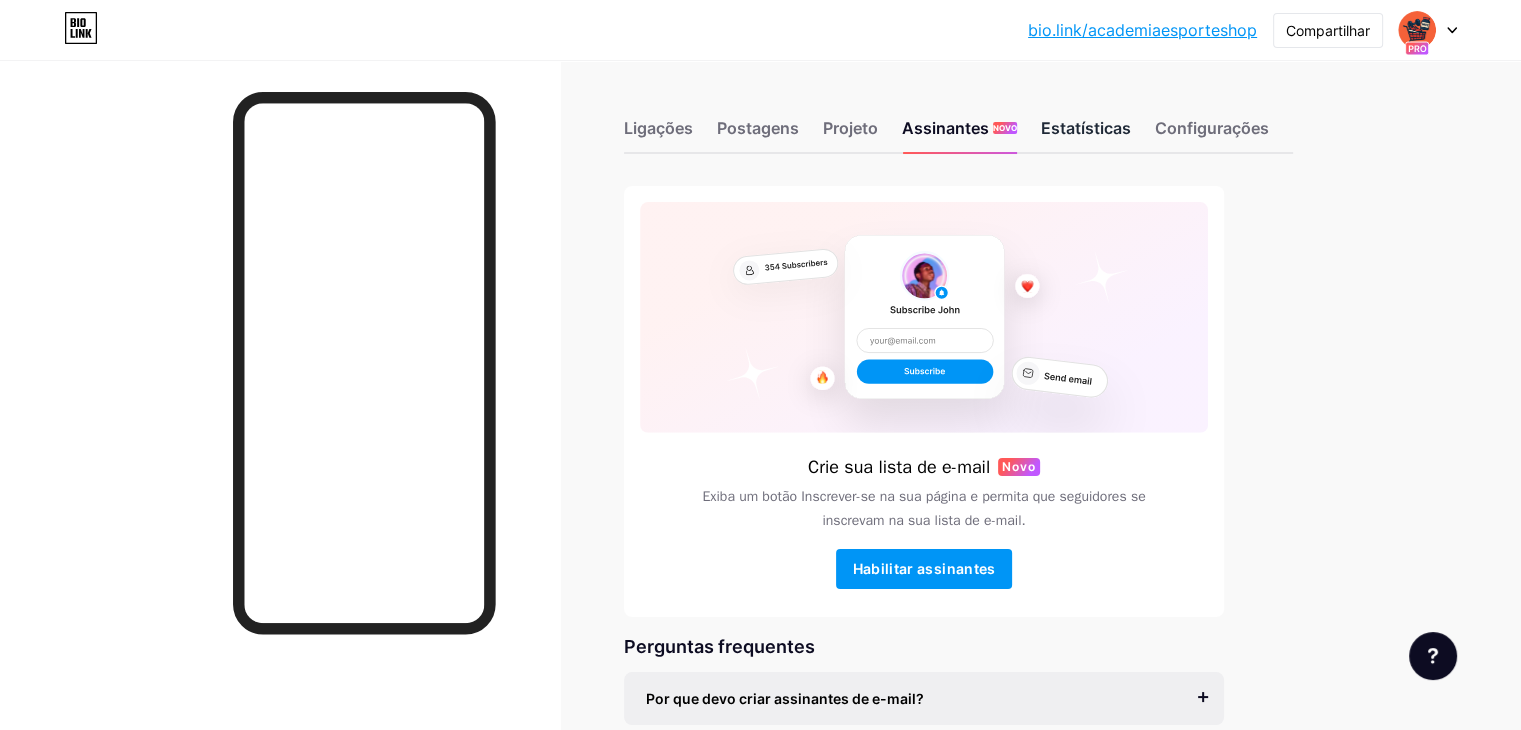 click on "Estatísticas" at bounding box center [1086, 128] 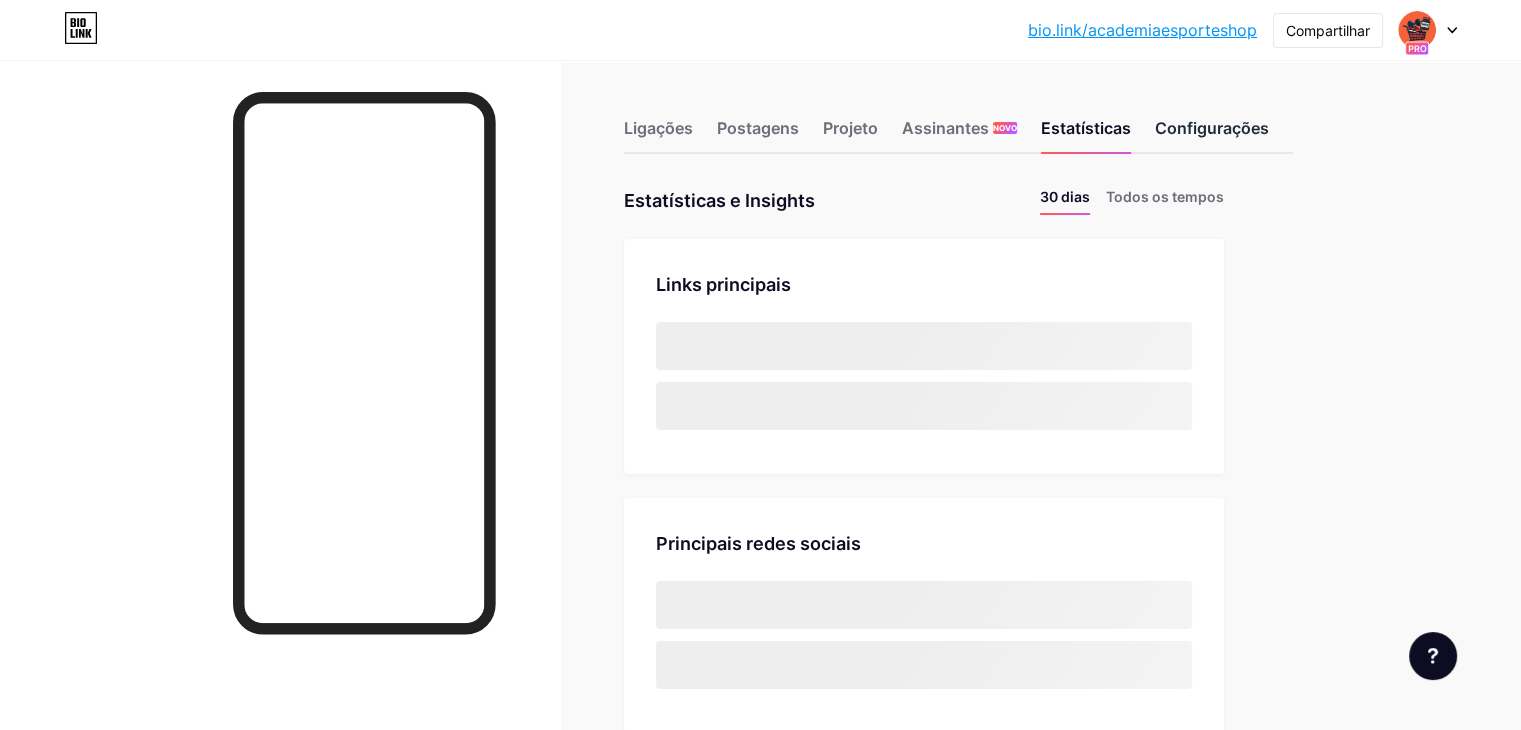 click on "Configurações" at bounding box center (1212, 128) 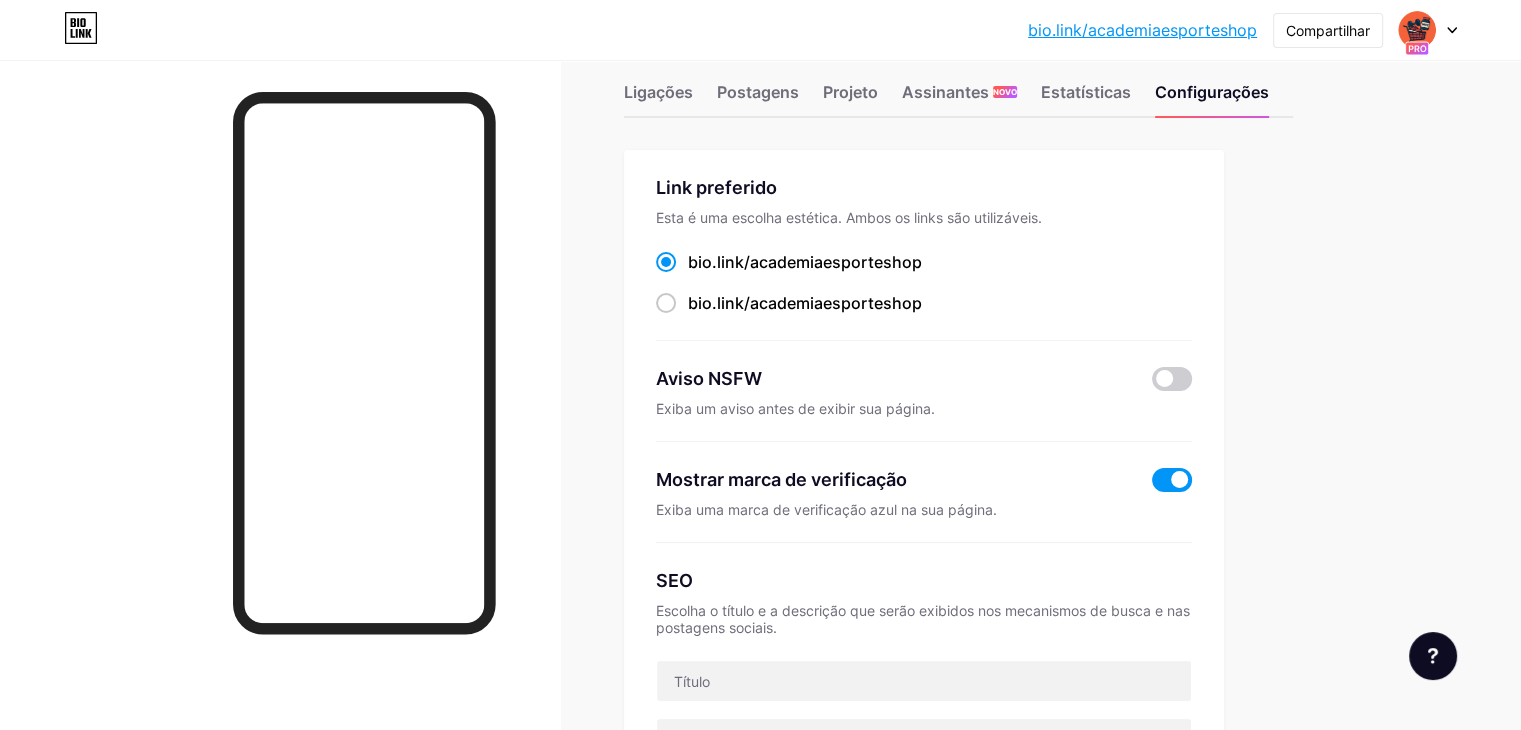 scroll, scrollTop: 0, scrollLeft: 0, axis: both 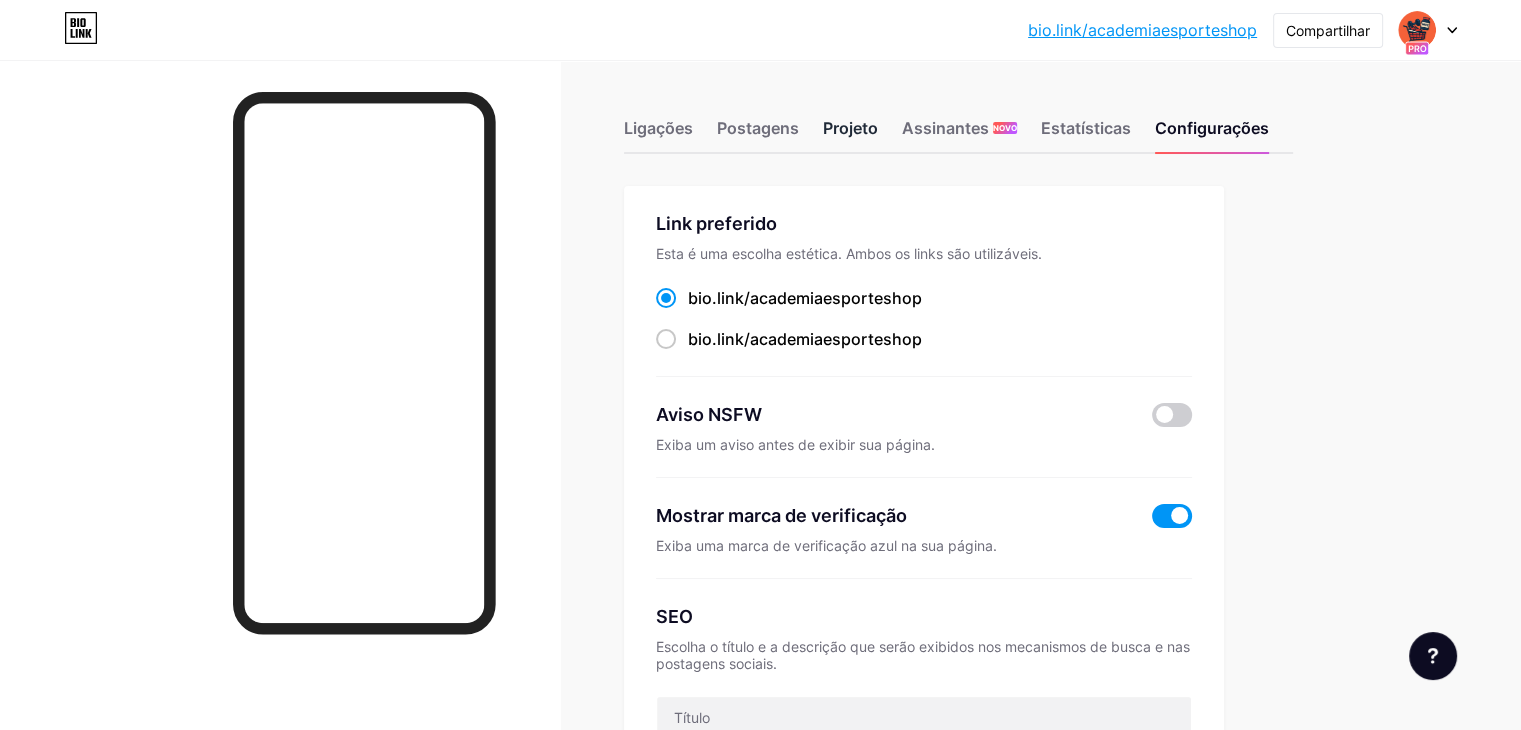 click on "Projeto" at bounding box center [850, 128] 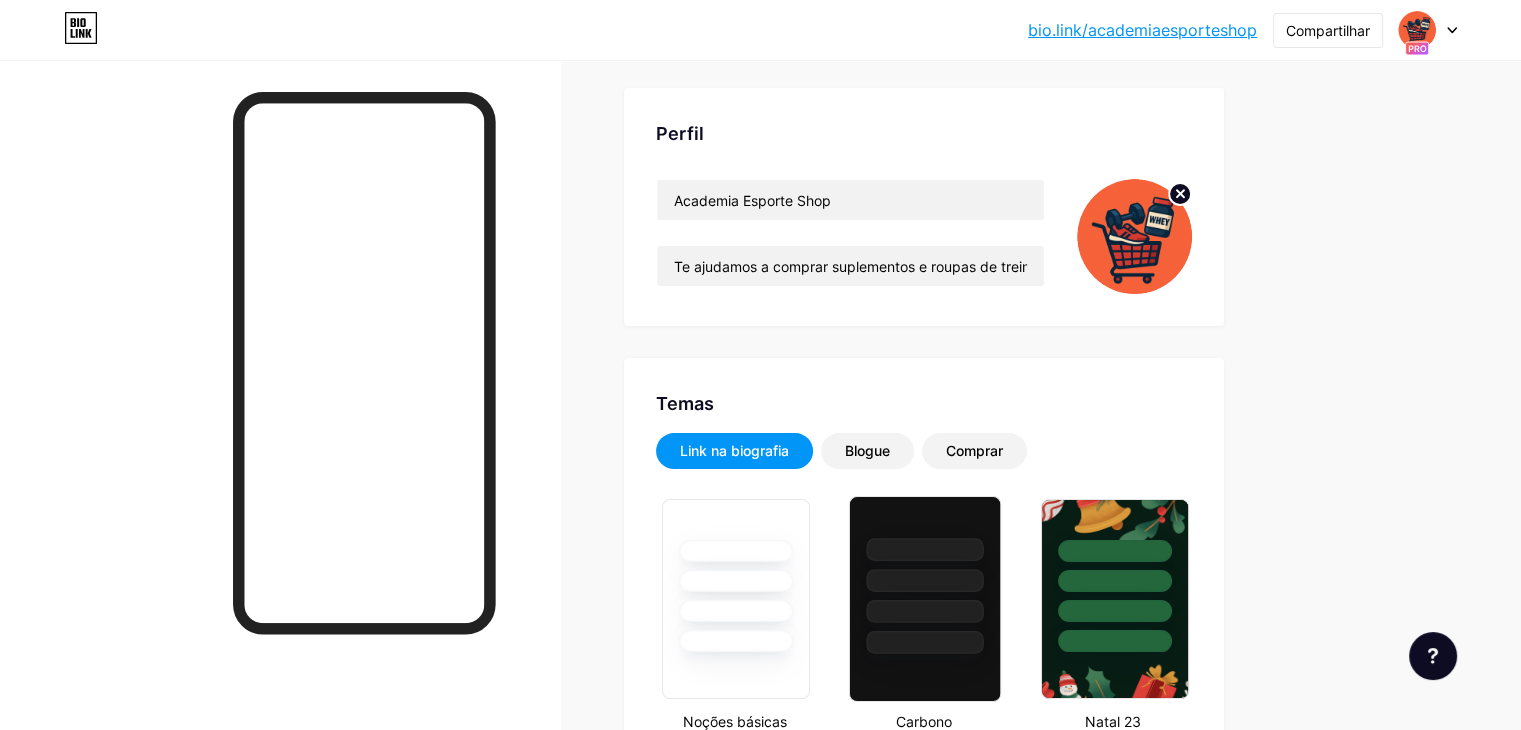 scroll, scrollTop: 0, scrollLeft: 0, axis: both 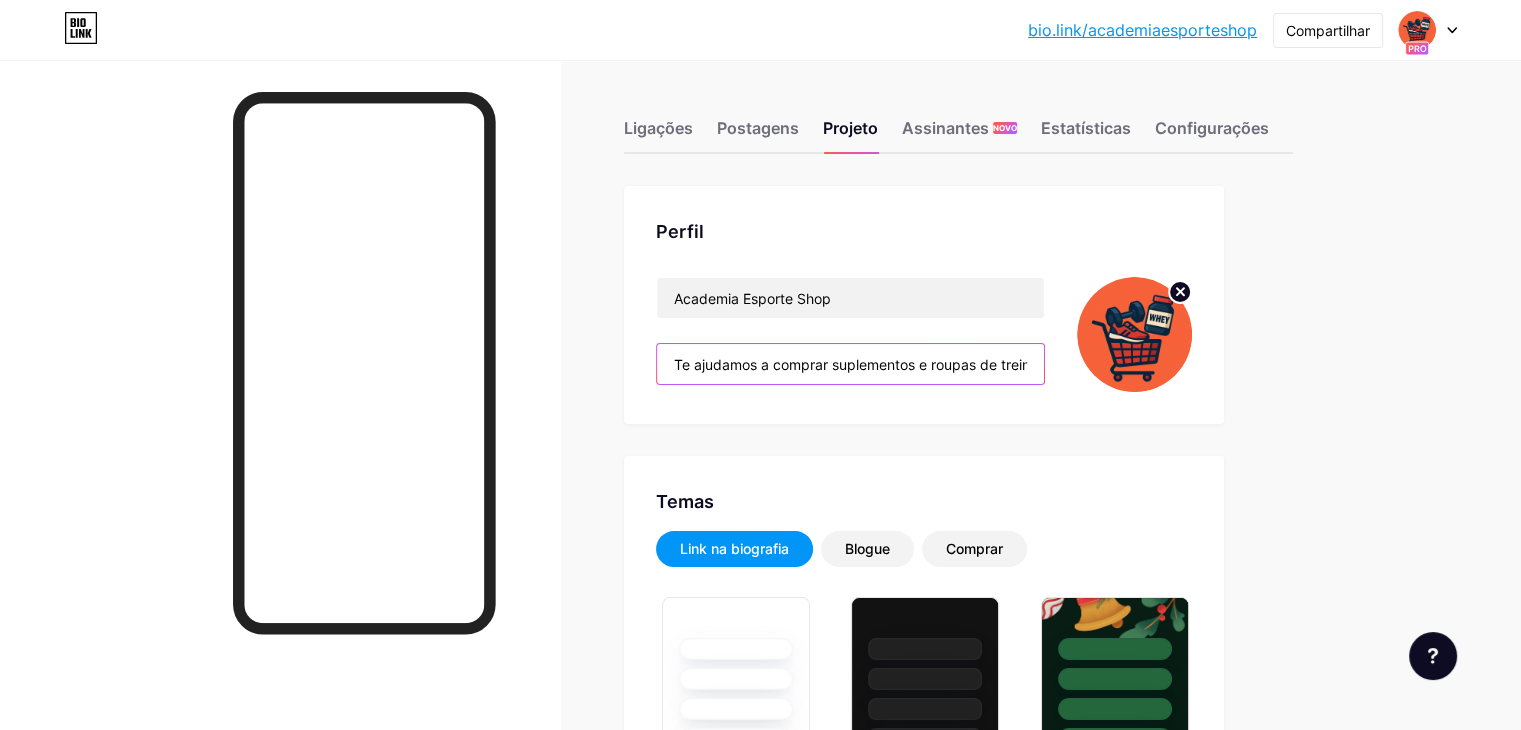 click on "Te ajudamos a comprar suplementos e roupas de treino com desconto e cupons EXCLUSIVOS! 🔥 Já somos +12 MIL pessoas economizando todo dia 💪 Seja o primeiro a receber" at bounding box center (850, 364) 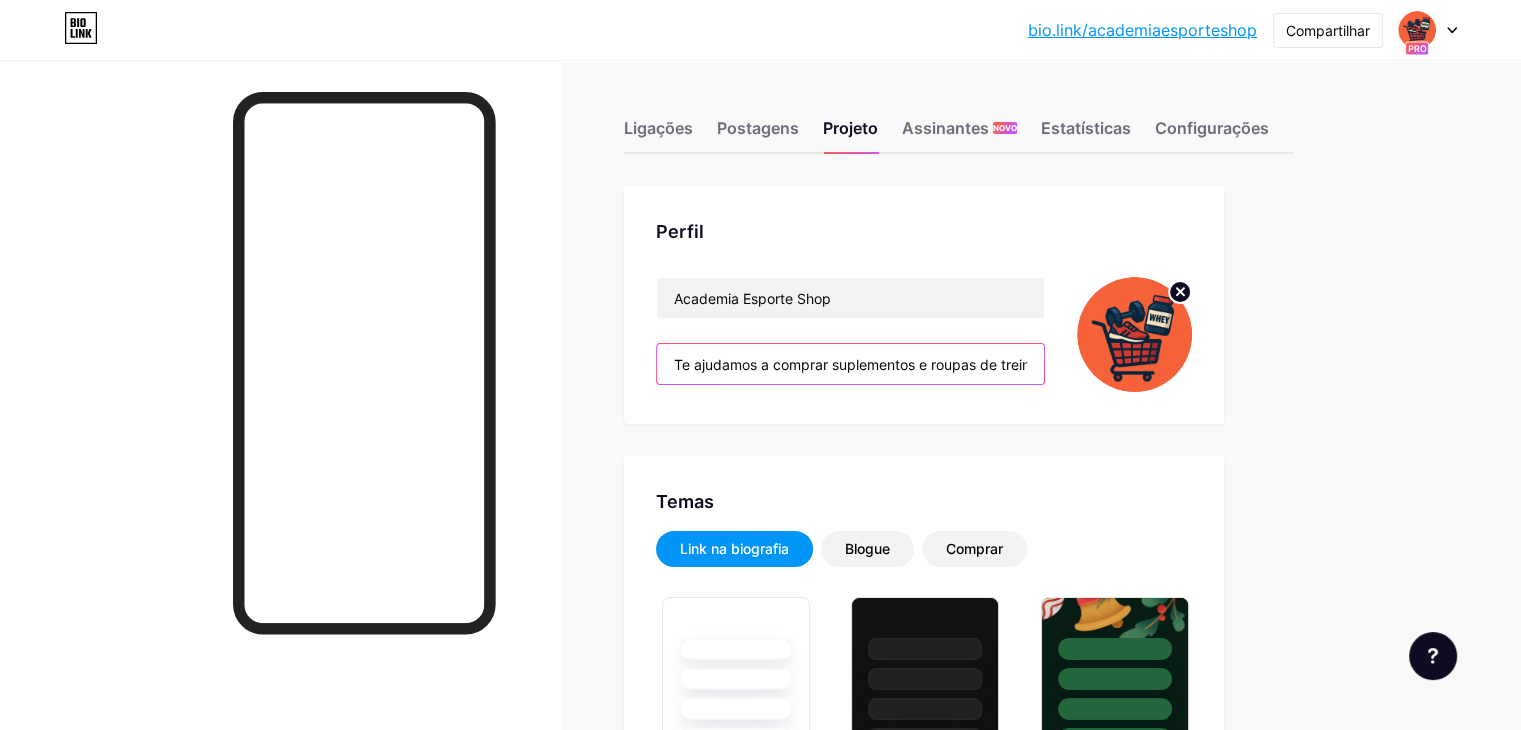 click on "Te ajudamos a comprar suplementos e roupas de treino com desconto e cupons EXCLUSIVOS! 🔥 Já somos +12 MIL pessoas economizando todo dia 💪 Seja o primeiro a receber" at bounding box center [850, 364] 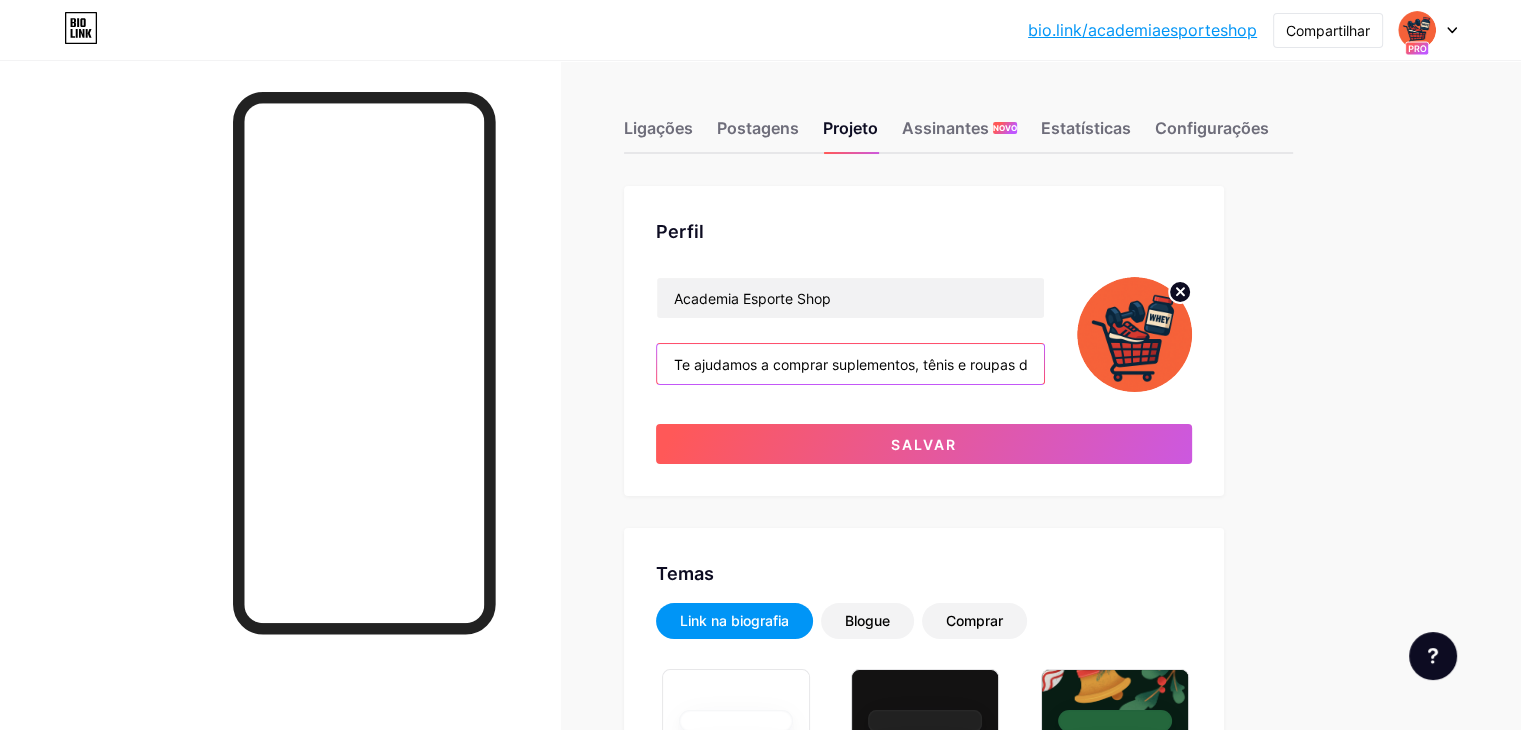 click on "Te ajudamos a comprar suplementos, tênis e roupas de treino com desconto e cupons EXCLUSIVOS! 🔥 Já somos +12 MIL pessoas economizando todo dia 💪 Seja o primeiro a receber" at bounding box center (850, 364) 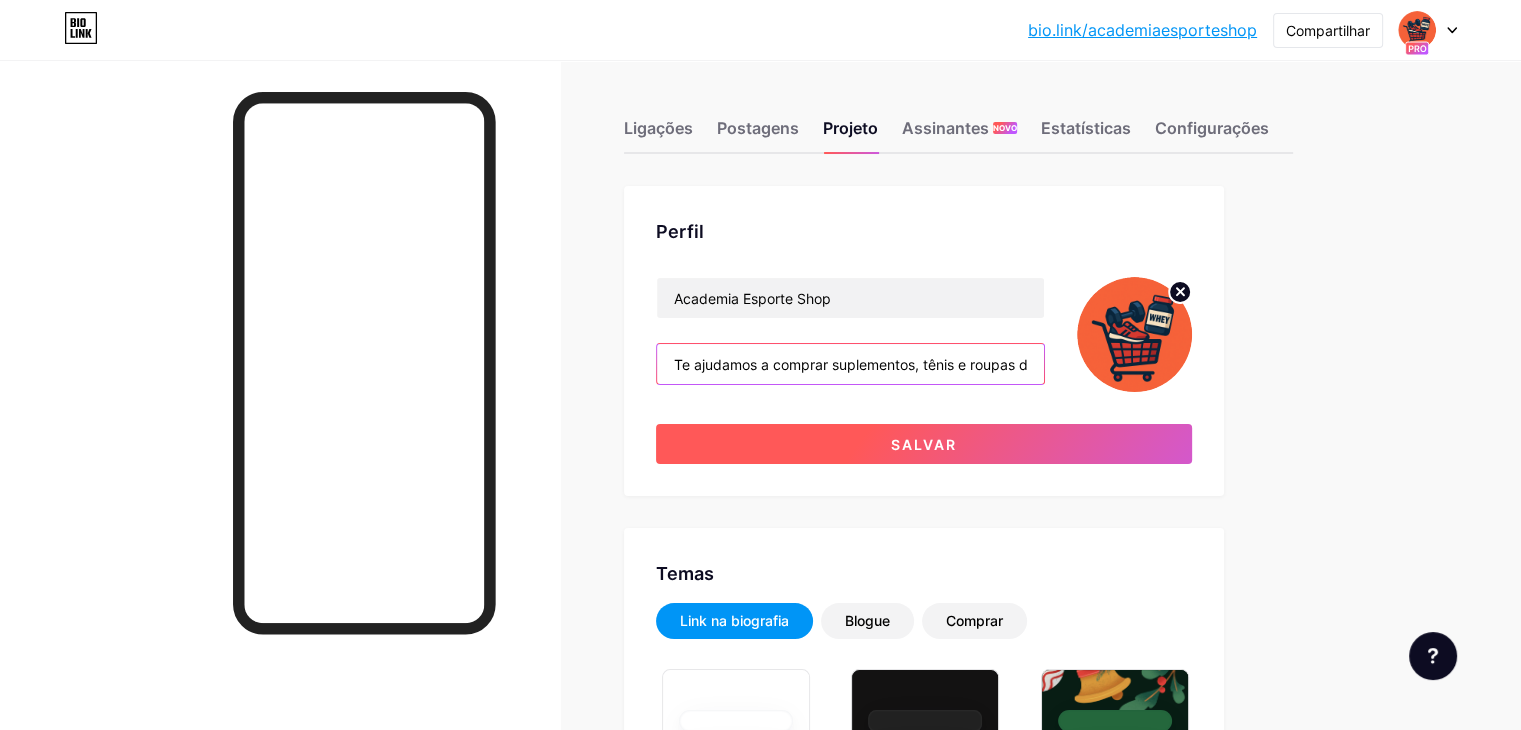 type on "Te ajudamos a comprar suplementos, tênis e roupas de treino com desconto e cupons EXCLUSIVOS! 🔥 Já somos +12 MIL pessoas economizando todo dia 💪 Seja o primeiro a receber" 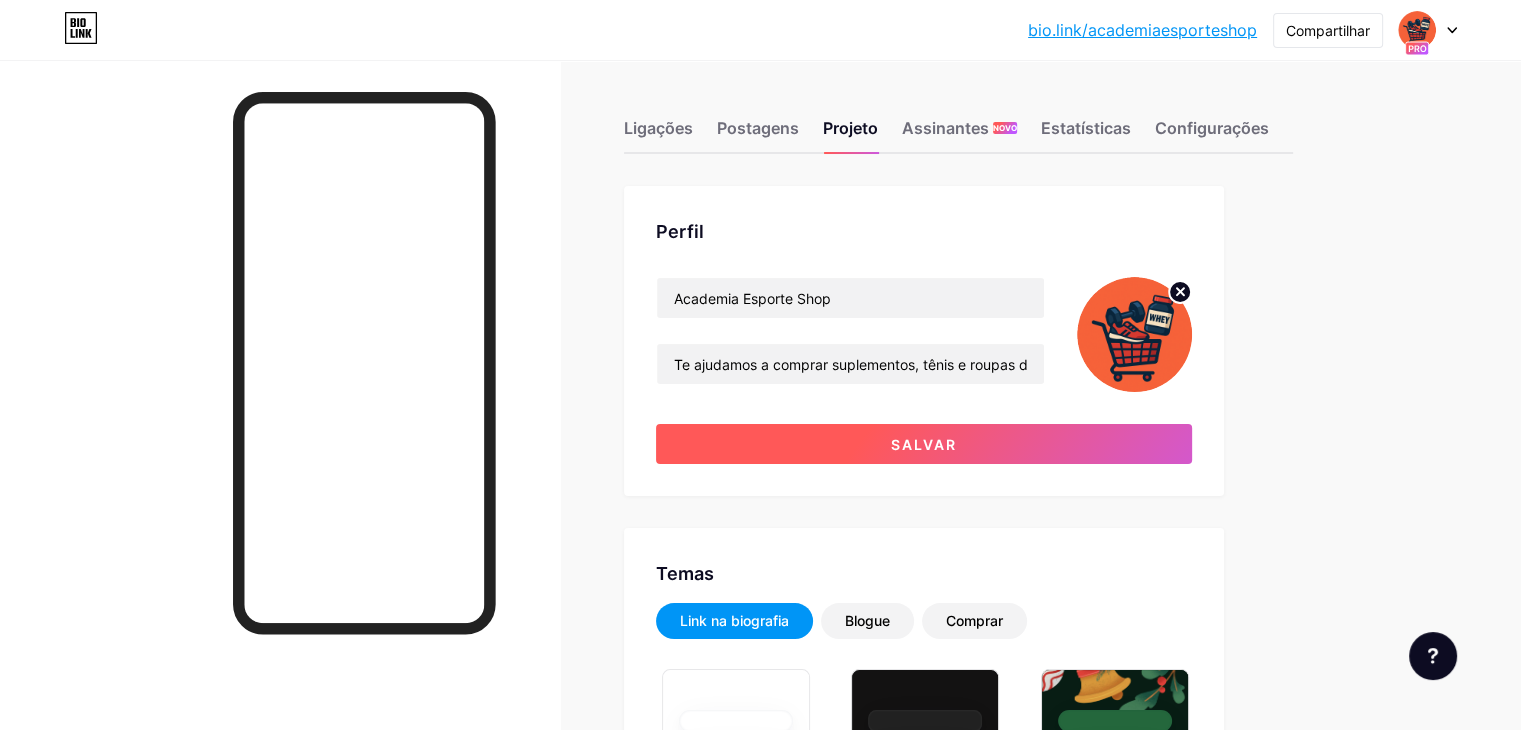 click on "Salvar" at bounding box center [924, 444] 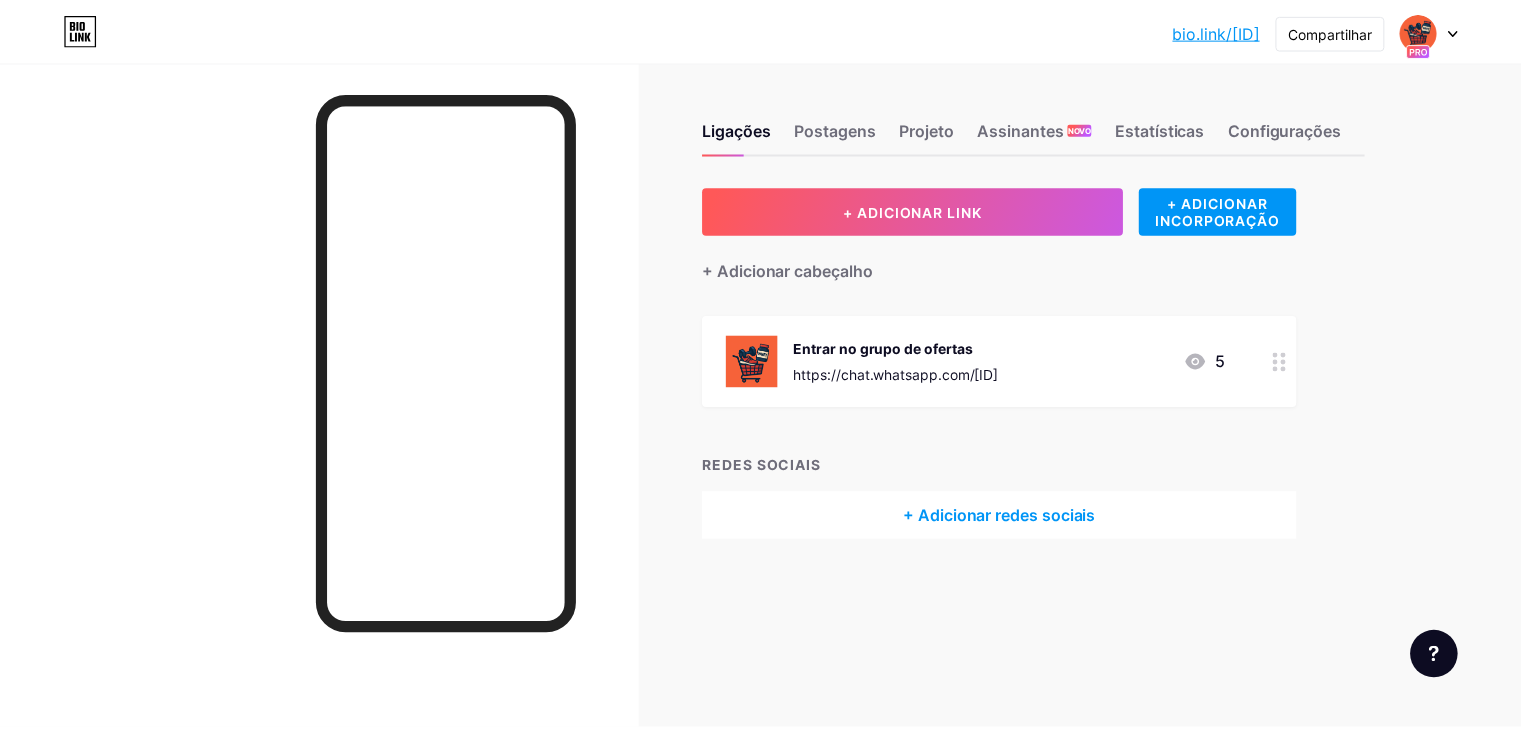 scroll, scrollTop: 0, scrollLeft: 0, axis: both 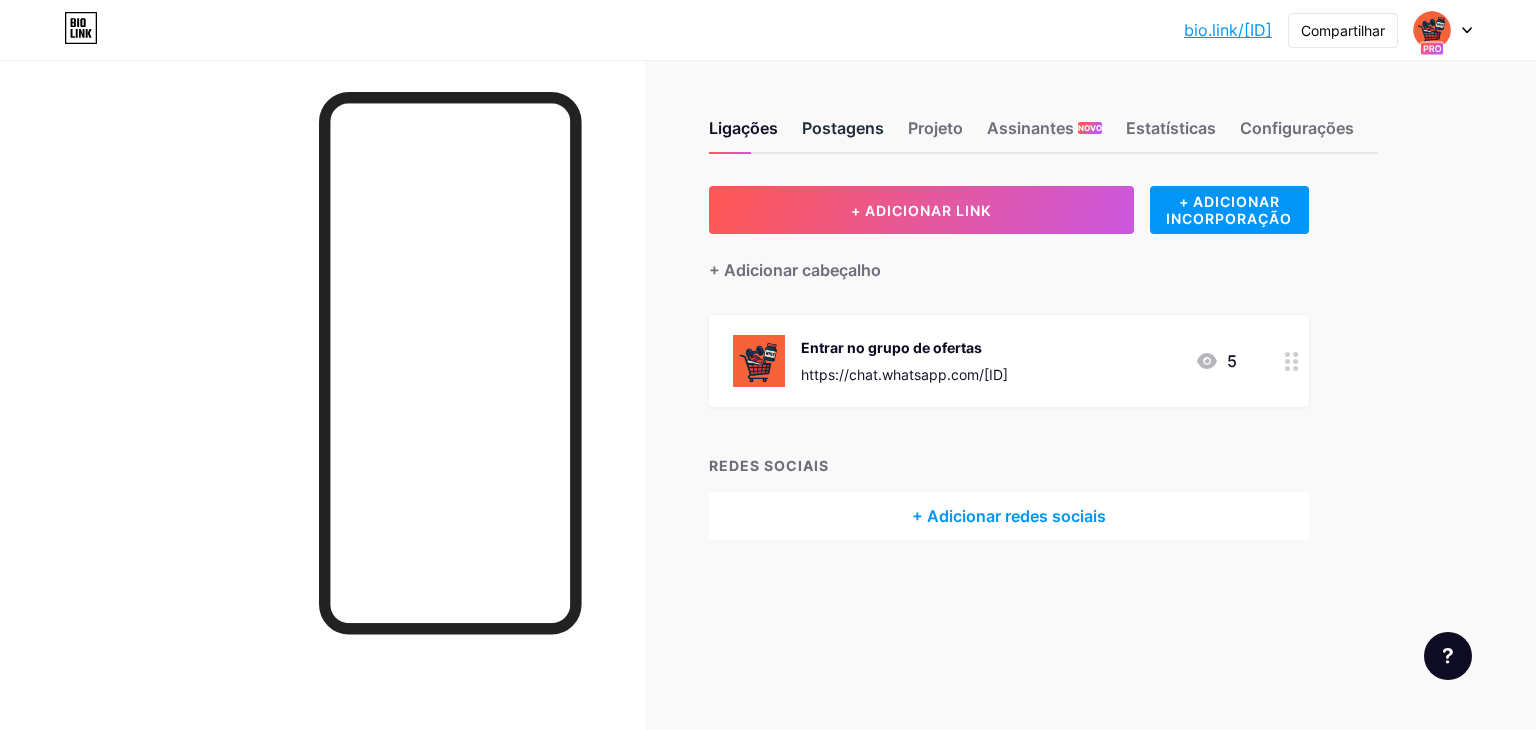 click on "Postagens" at bounding box center [843, 134] 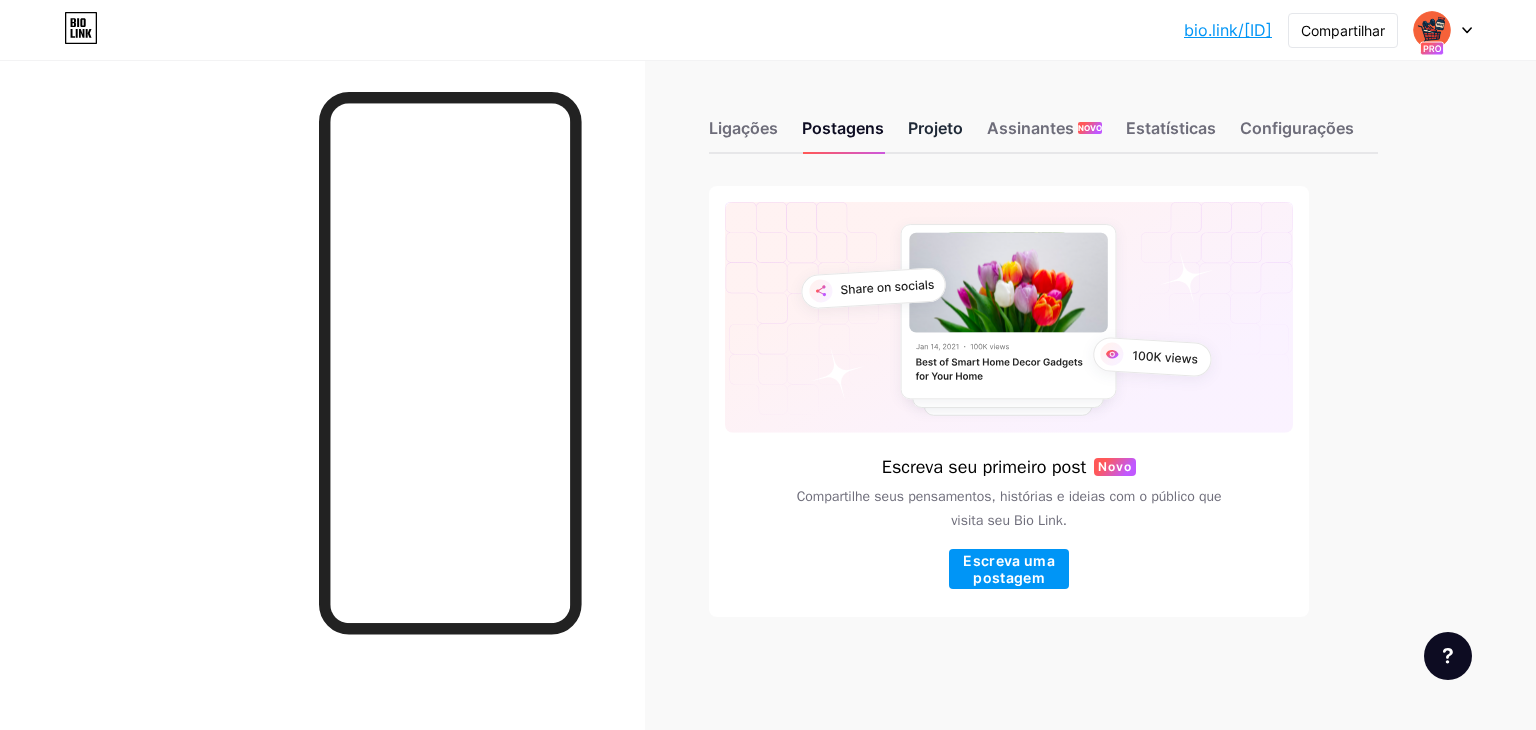click on "Projeto" at bounding box center [935, 128] 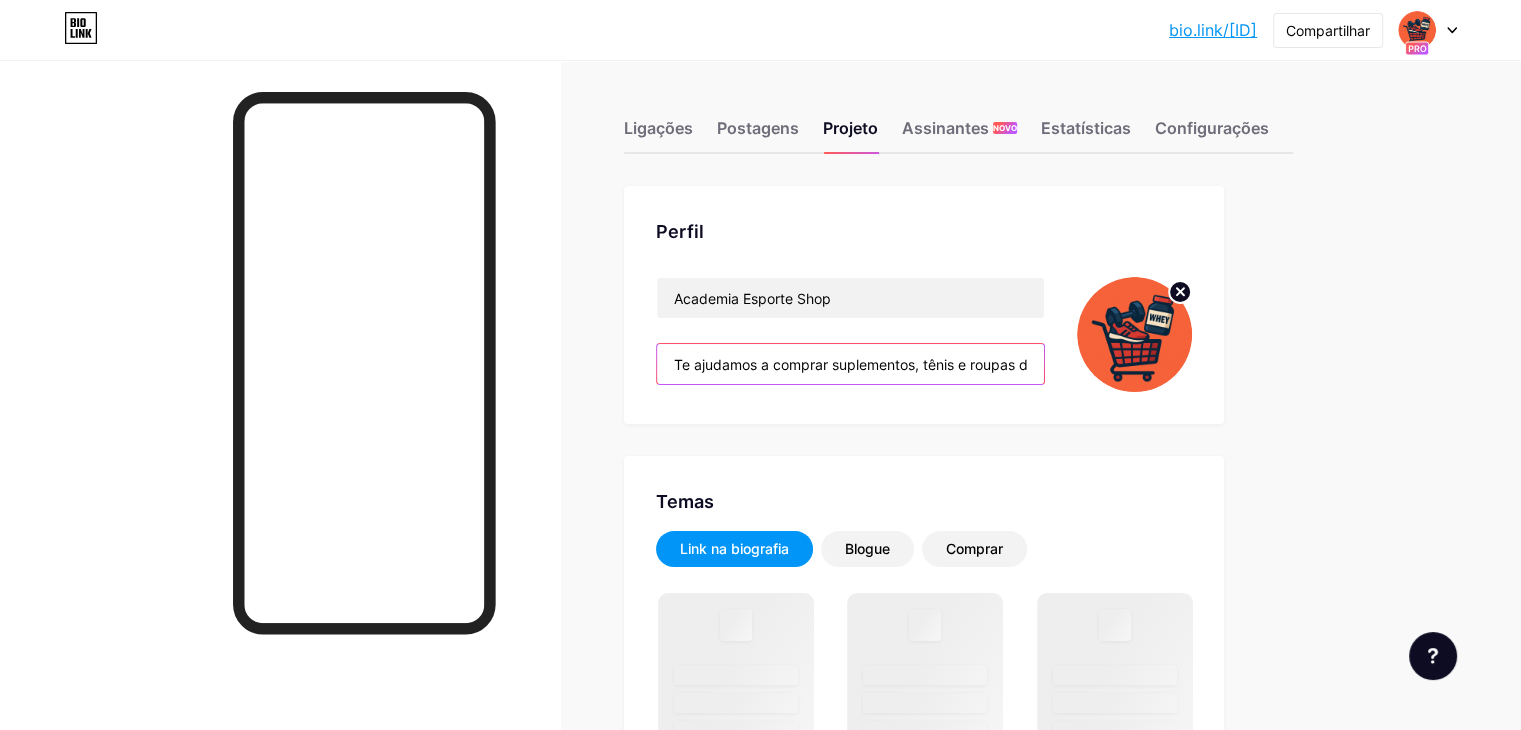 click on "Te ajudamos a comprar suplementos, tênis e roupas de treino com desconto e cupons EXCLUSIVOS! 🔥 Já somos +12 MIL pessoas economizando todo dia 💪 Seja o primeiro a receber" at bounding box center [850, 364] 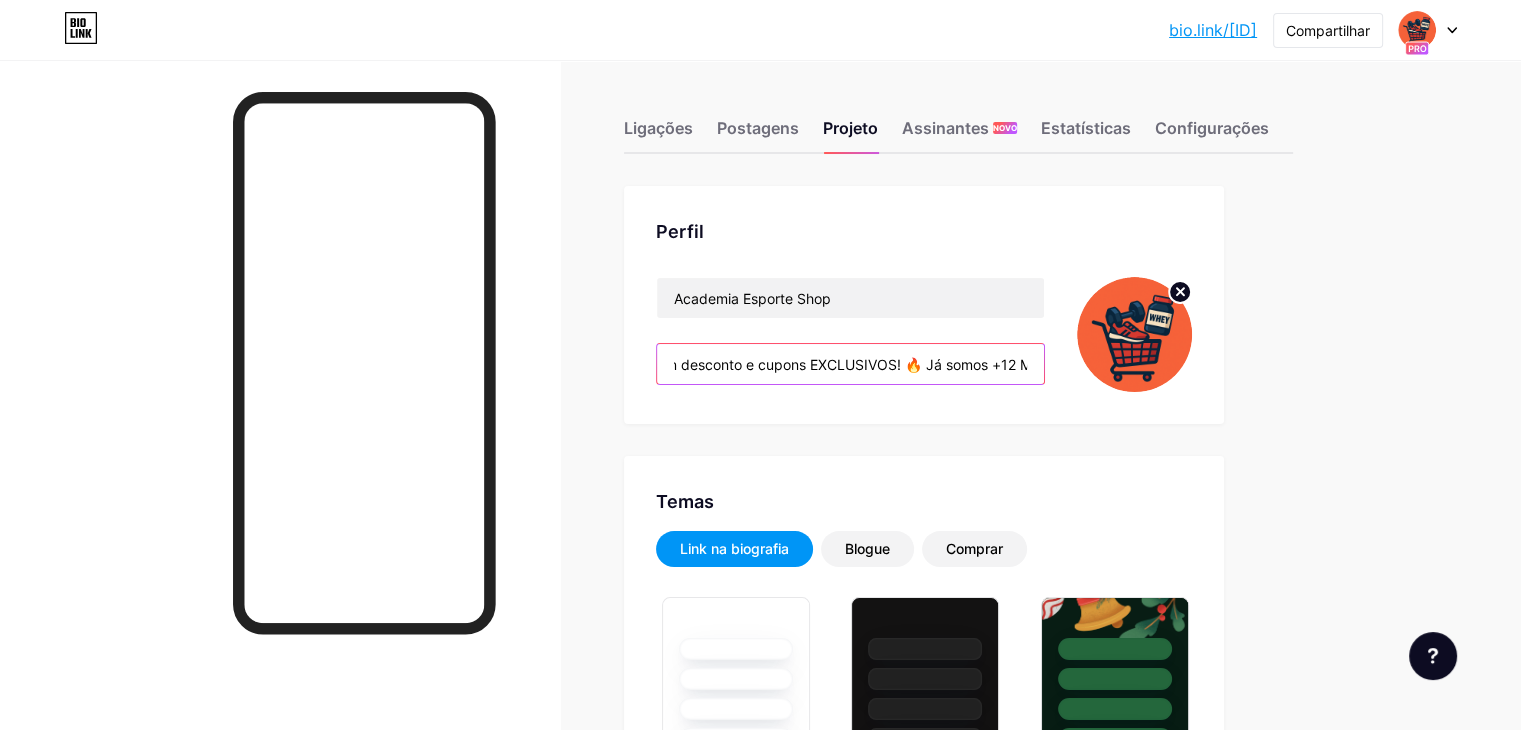 scroll, scrollTop: 0, scrollLeft: 867, axis: horizontal 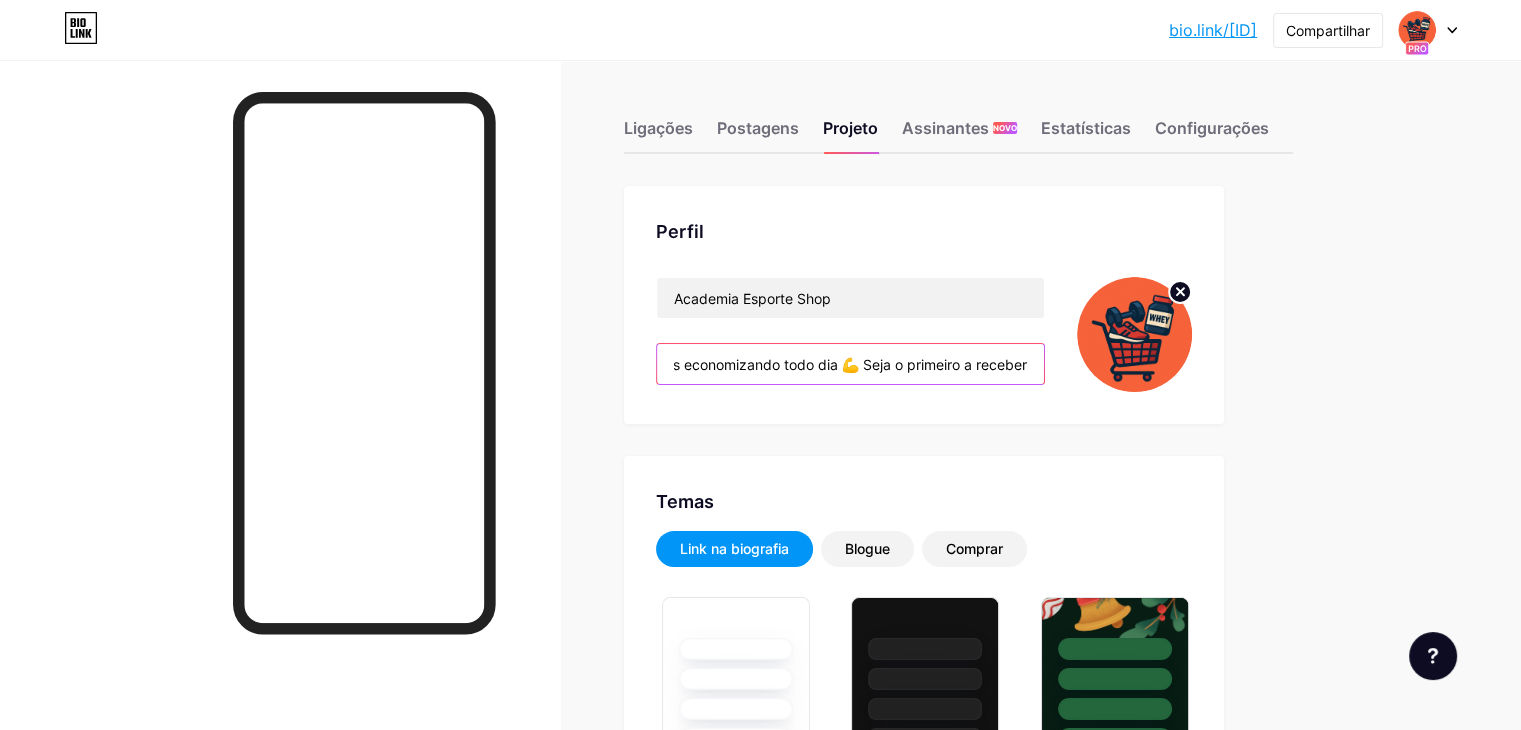 drag, startPoint x: 760, startPoint y: 361, endPoint x: 1199, endPoint y: 361, distance: 439 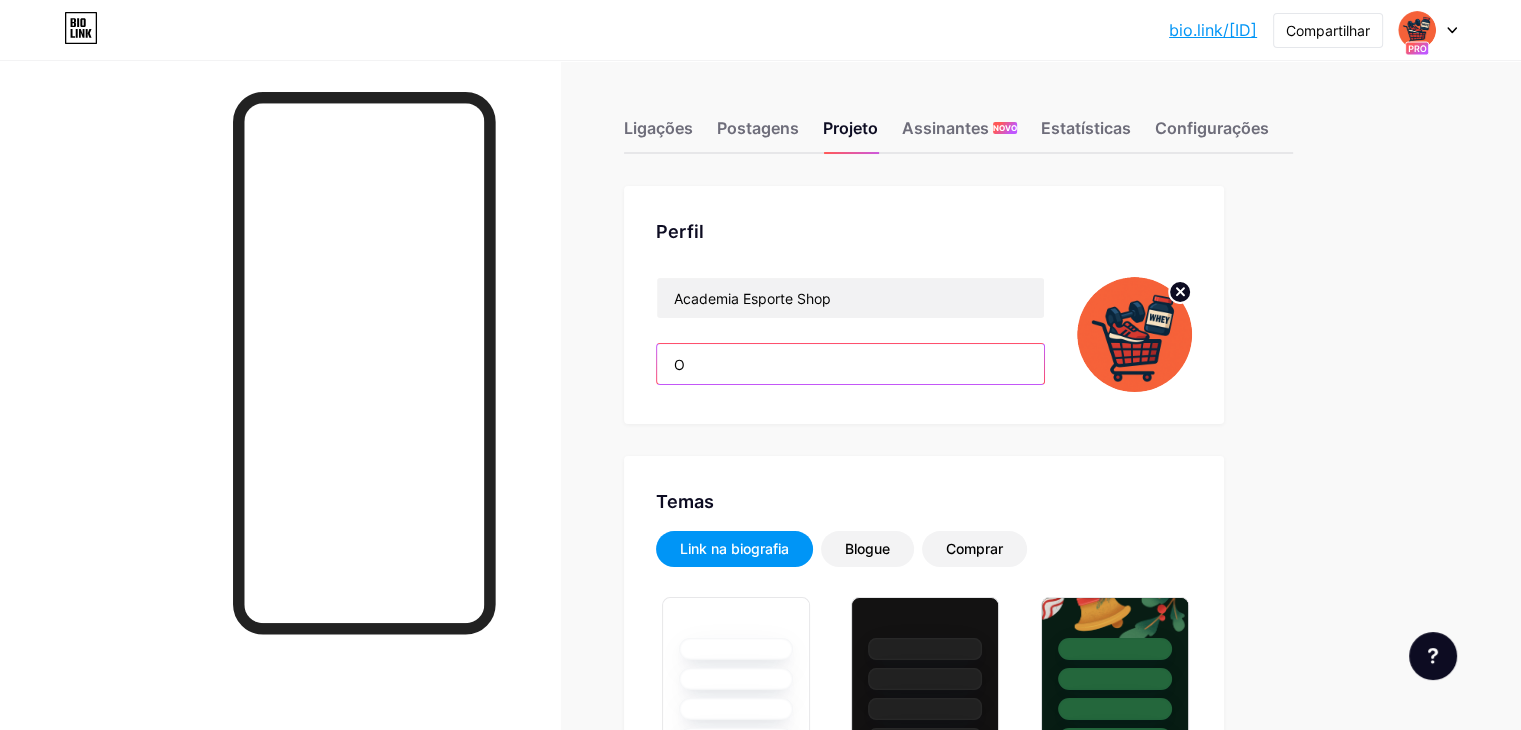 scroll, scrollTop: 0, scrollLeft: 0, axis: both 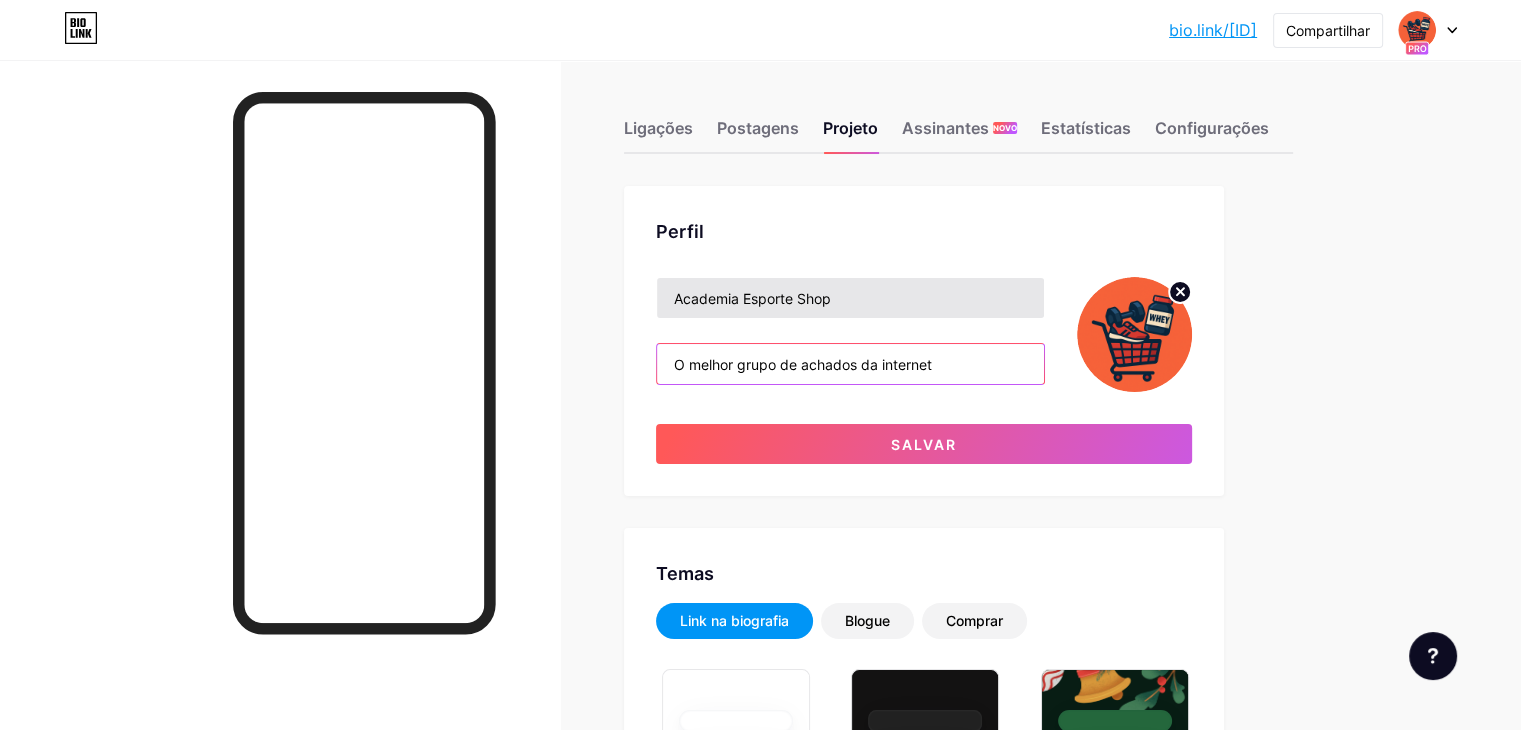 paste on "🔥" 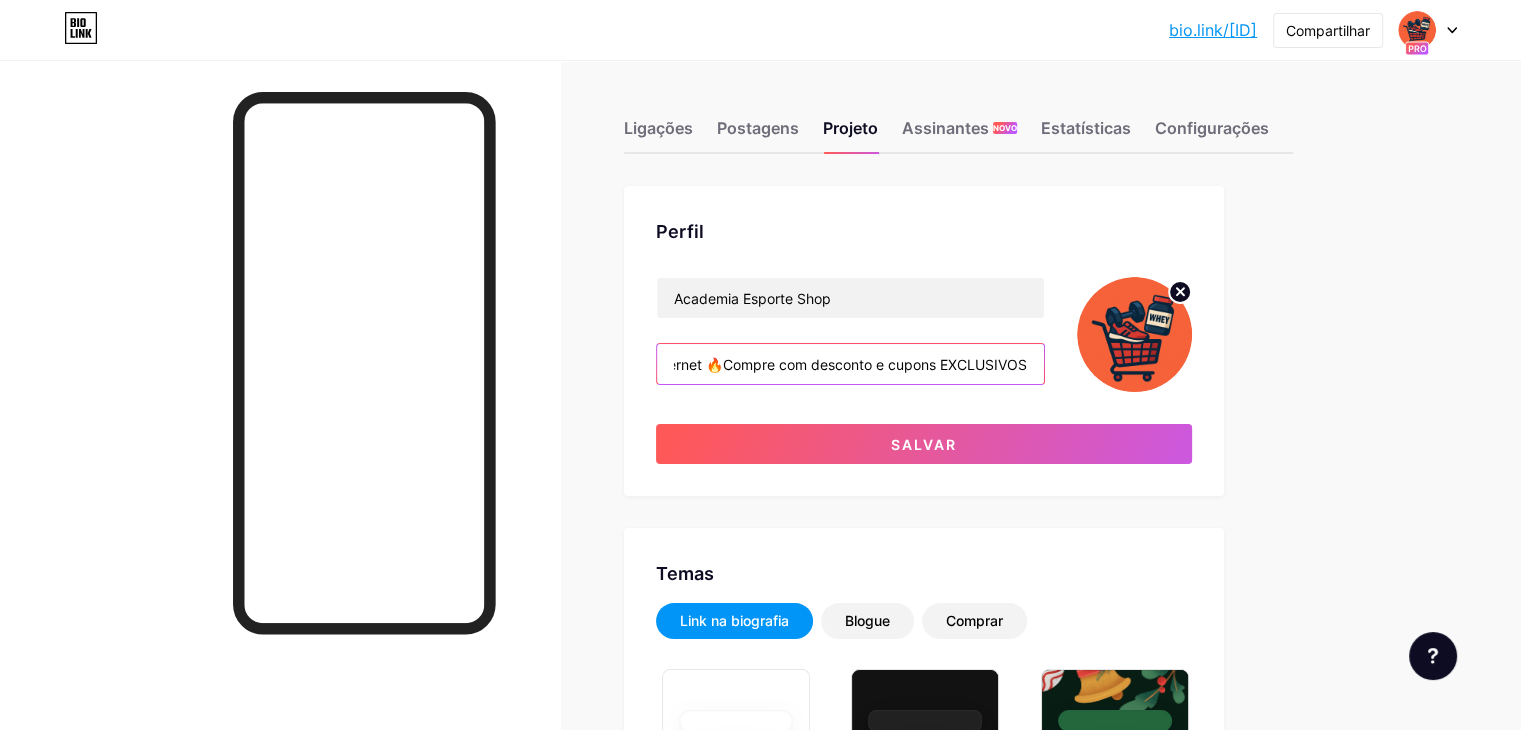 scroll, scrollTop: 0, scrollLeft: 238, axis: horizontal 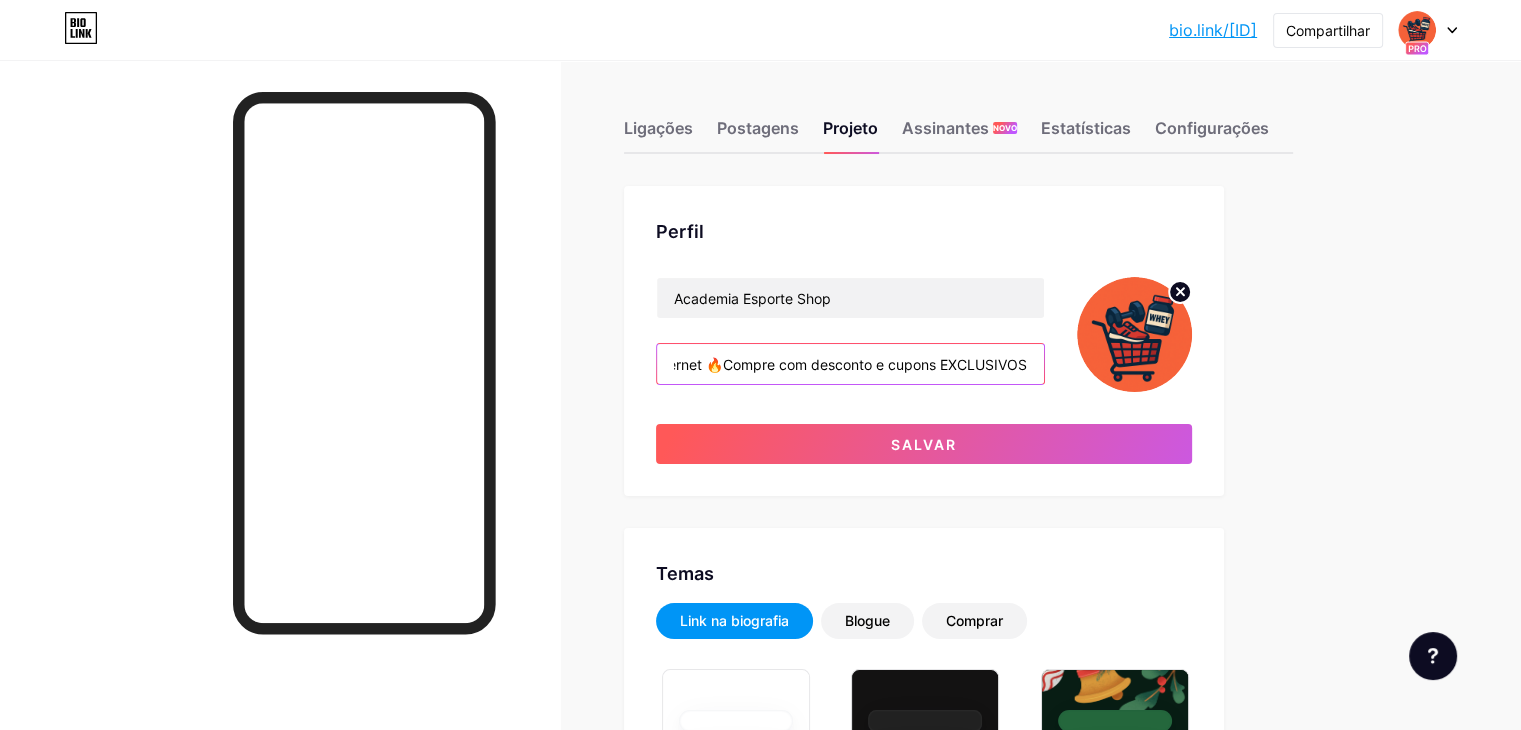 drag, startPoint x: 1053, startPoint y: 357, endPoint x: 1150, endPoint y: 362, distance: 97.128784 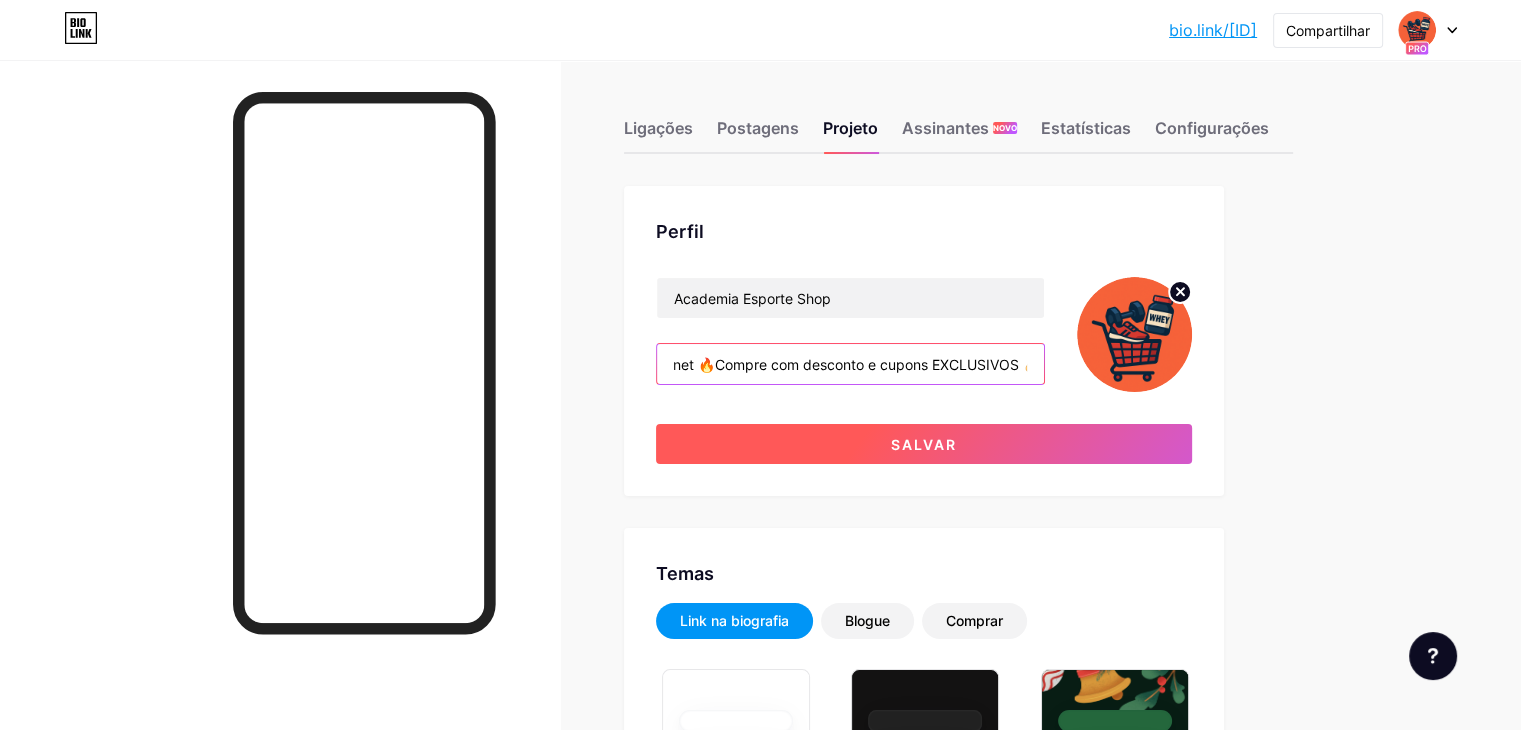 scroll, scrollTop: 0, scrollLeft: 257, axis: horizontal 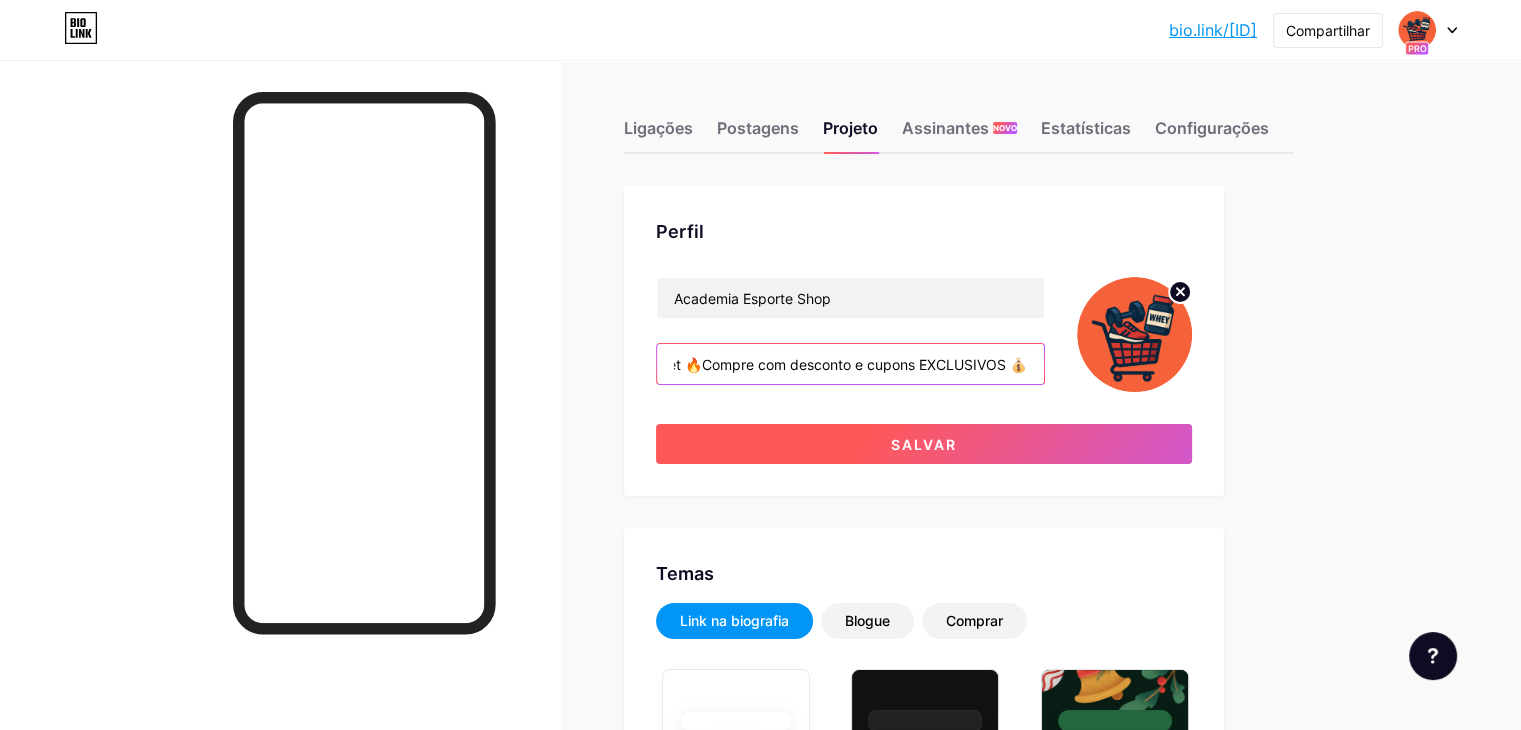 type on "O melhor grupo de achados da internet 🔥Compre com desconto e cupons EXCLUSIVOS 💰" 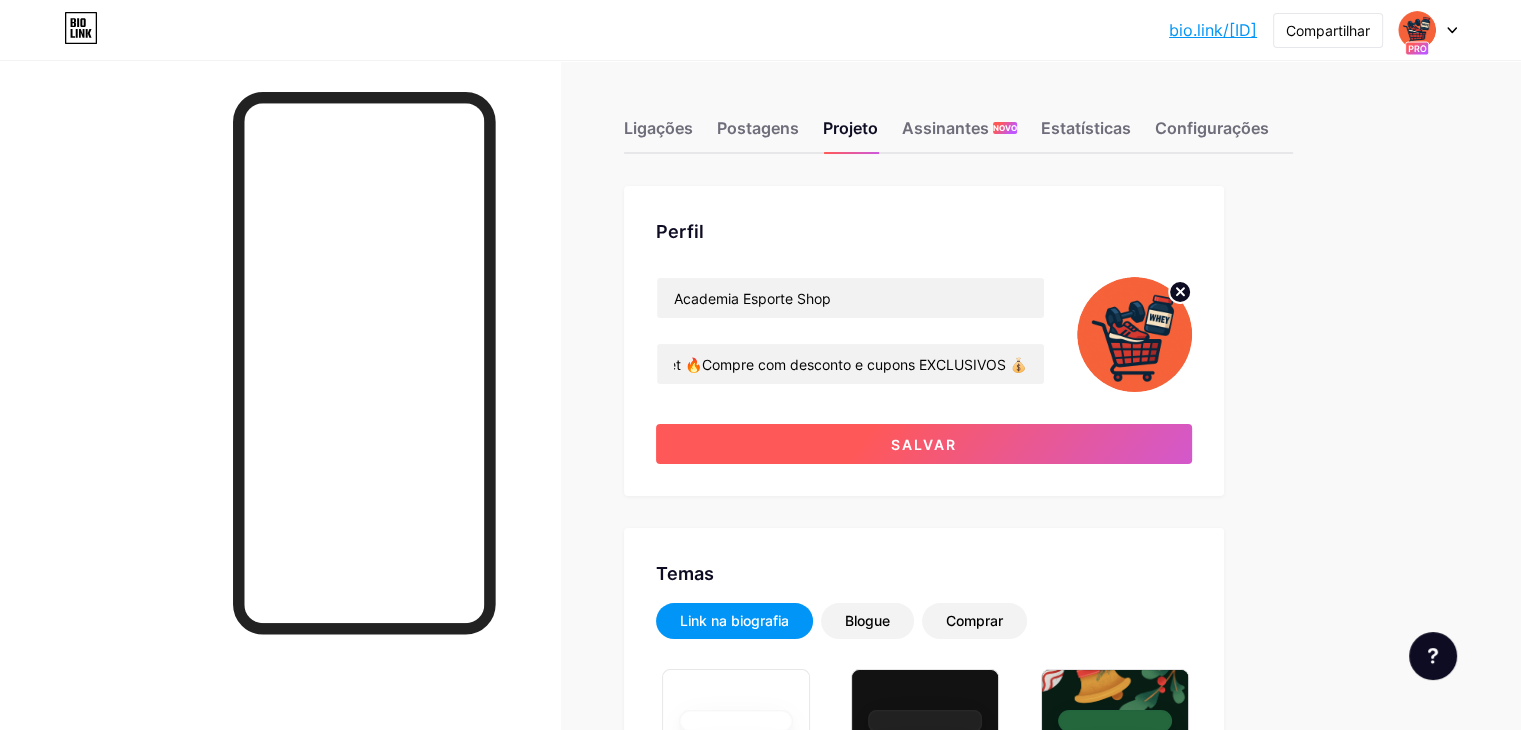 click on "Salvar" at bounding box center [924, 444] 